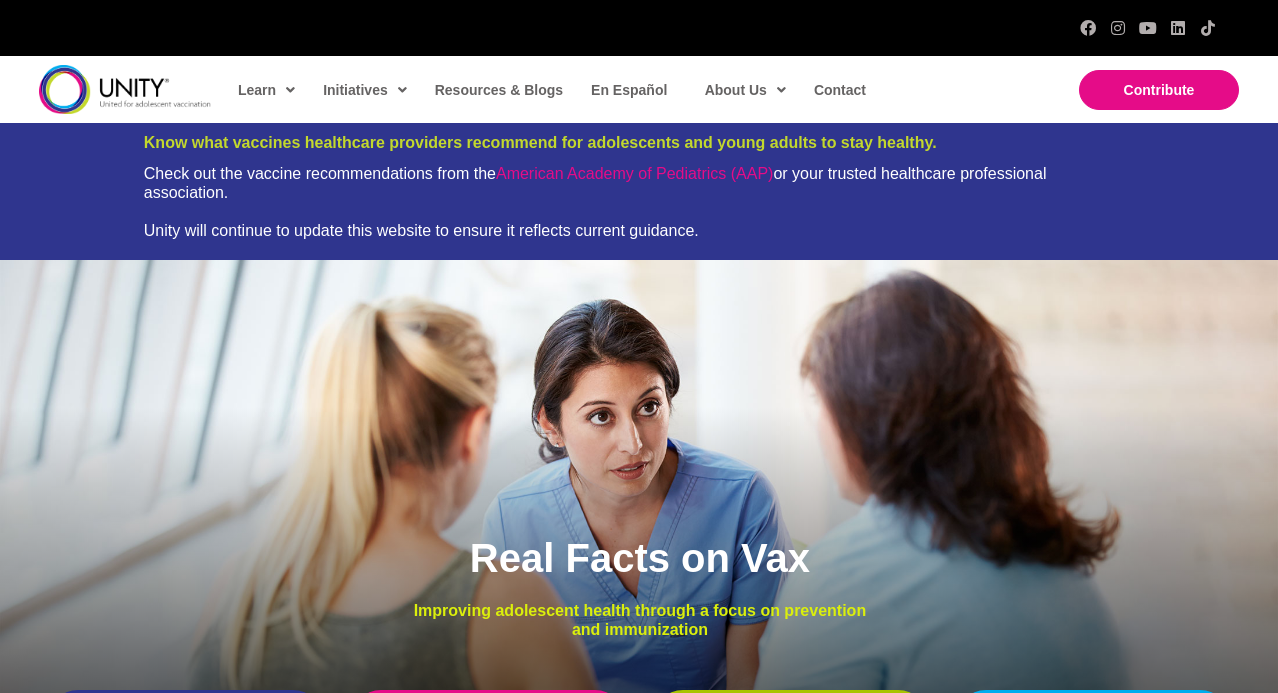 scroll, scrollTop: 0, scrollLeft: 0, axis: both 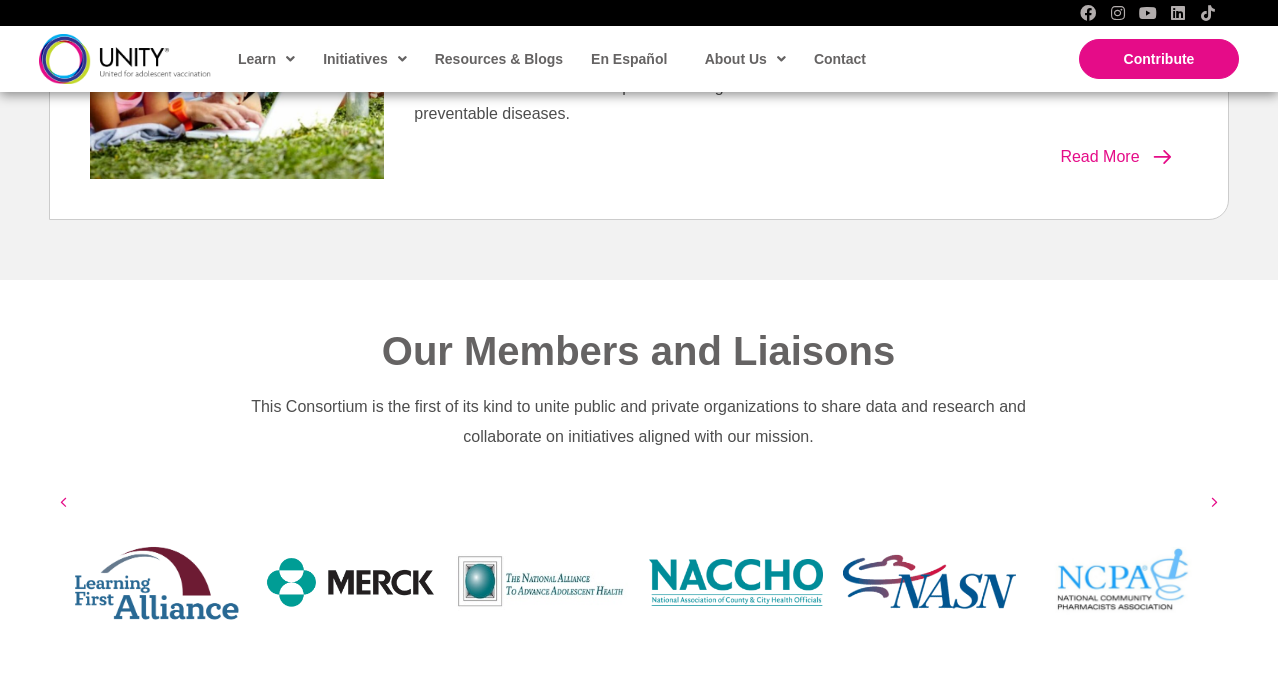 click on "Learn
Healthcare Providers
Parents
Teens & Young Adults
Initiatives
Adolescent Immunization Action Week 2025
3Cs
FACTSinnated Podcast
Mom Advisory Council
Teen Advisory Council
Know Your Vax
Resources & Blogs
En Español
About Us
History
Members & Liaisons
Leadership
Advisors
Contact" at bounding box center [555, 59] 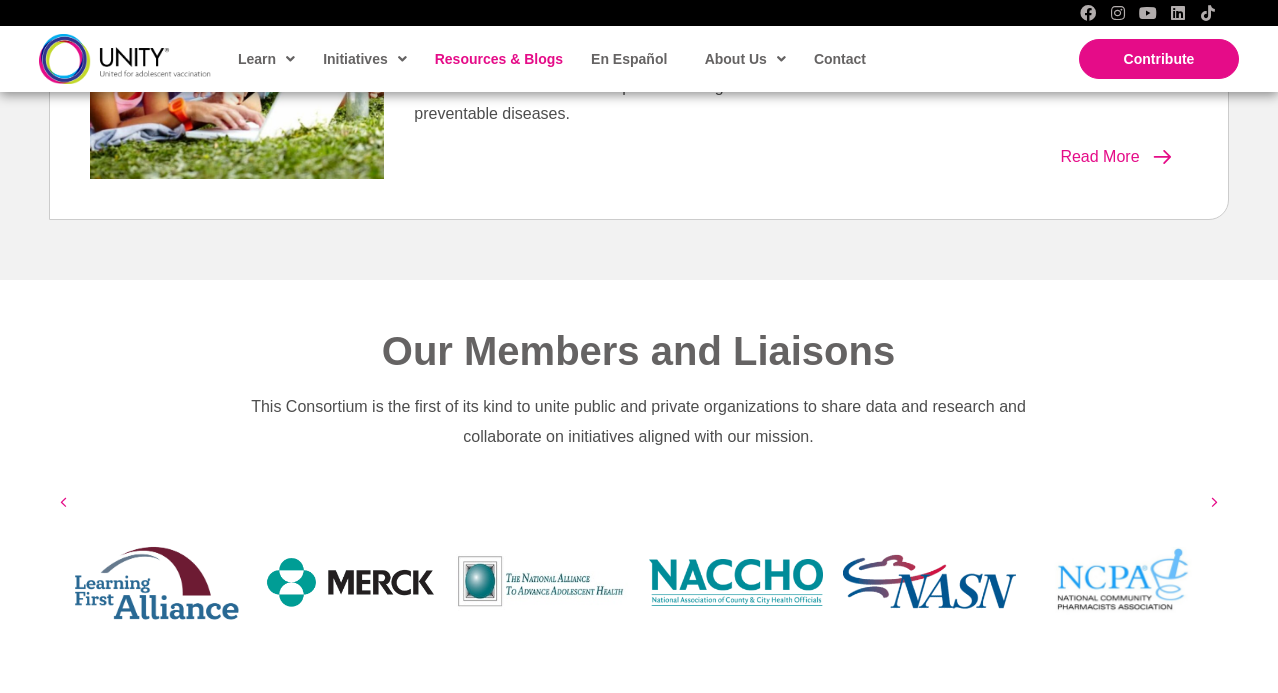 click on "Resources & Blogs" at bounding box center [499, 59] 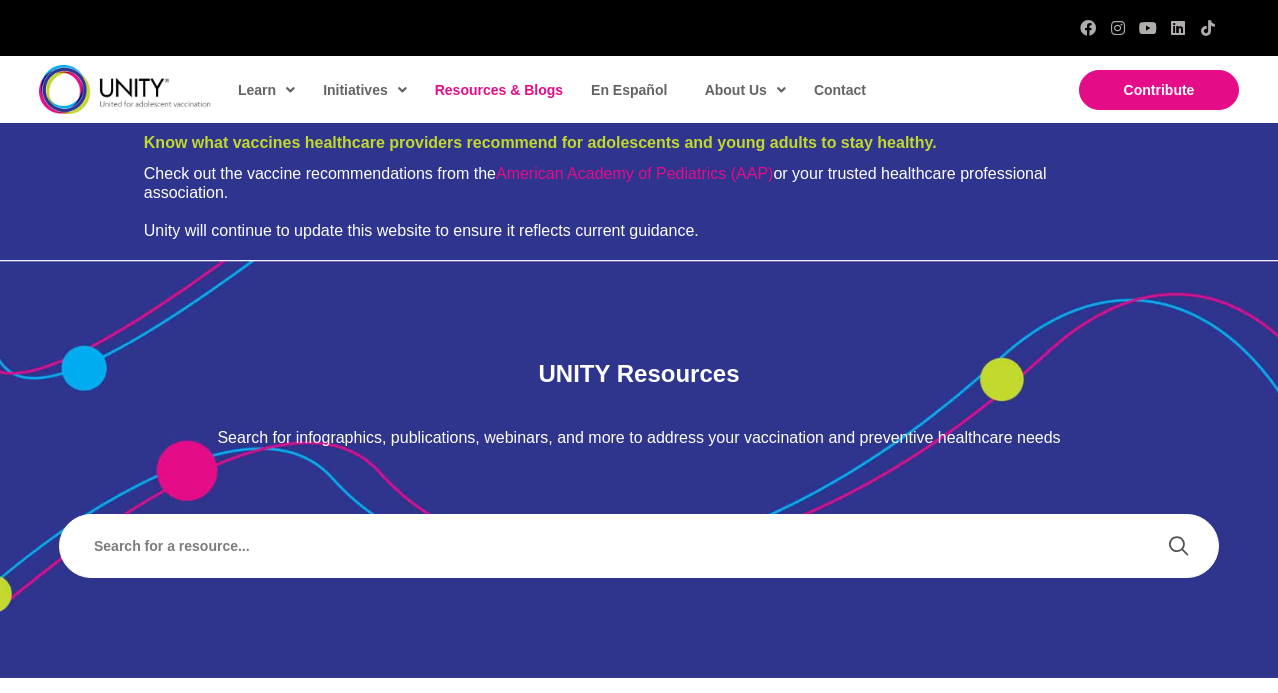scroll, scrollTop: 0, scrollLeft: 0, axis: both 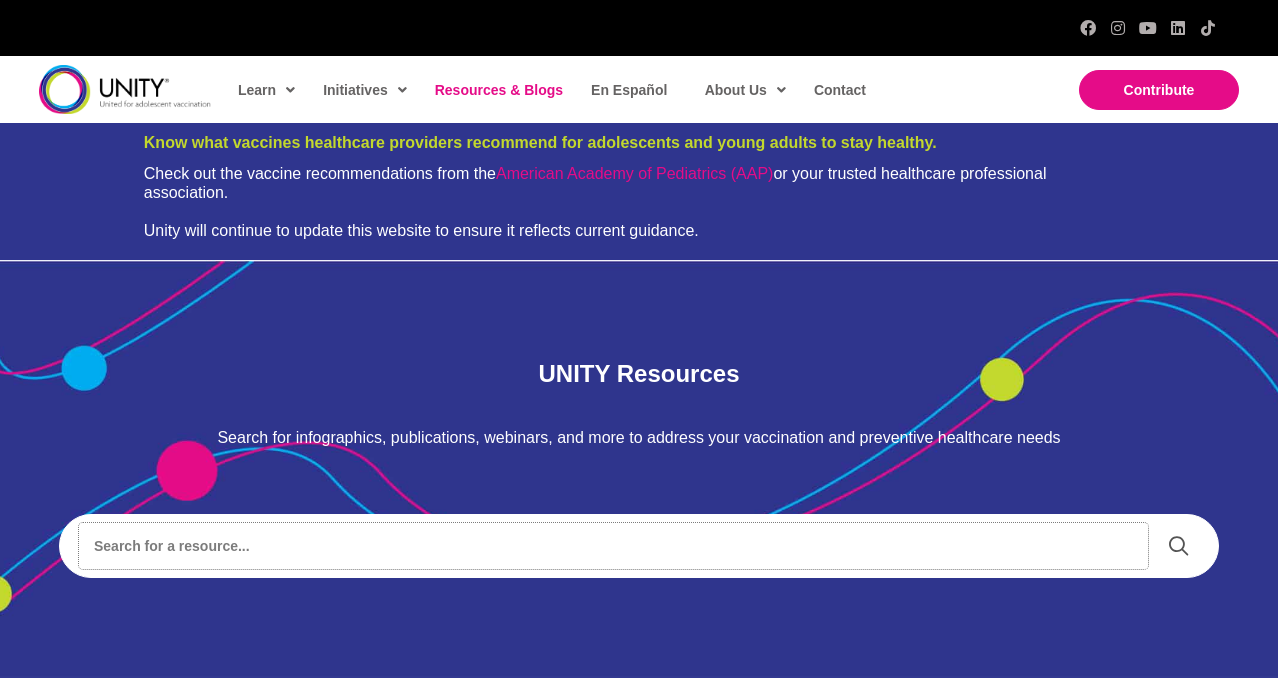 click at bounding box center (613, 546) 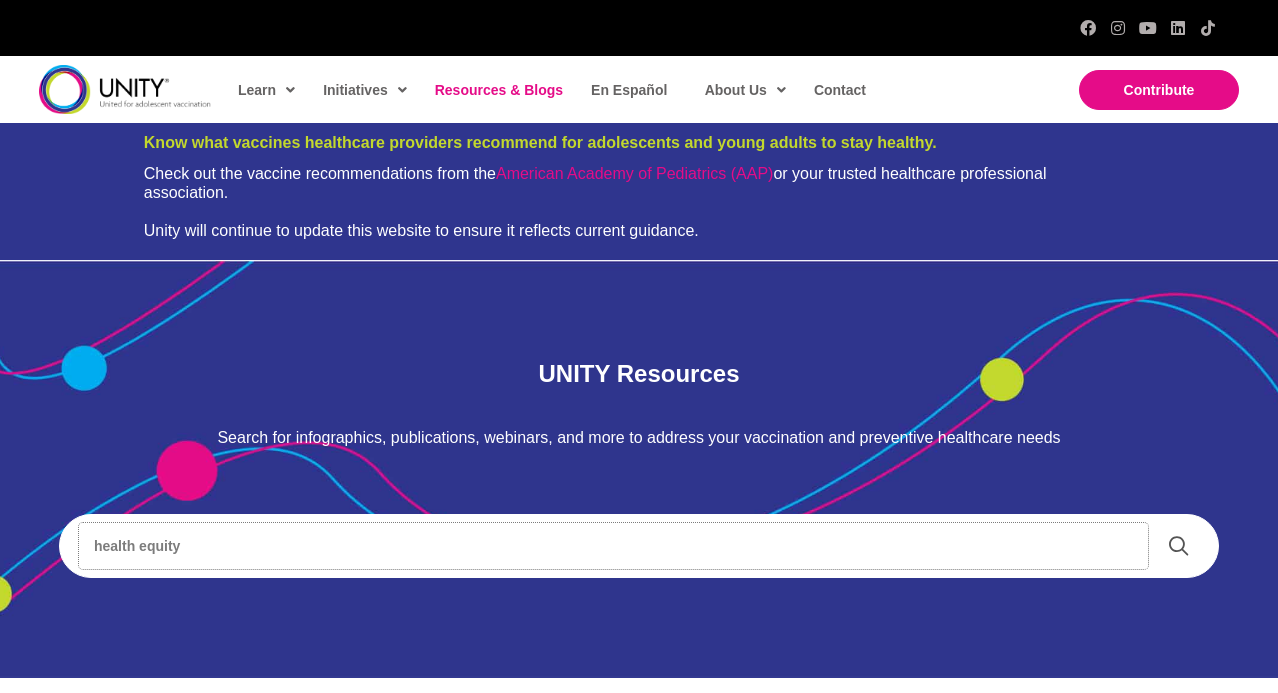 type on "health equity" 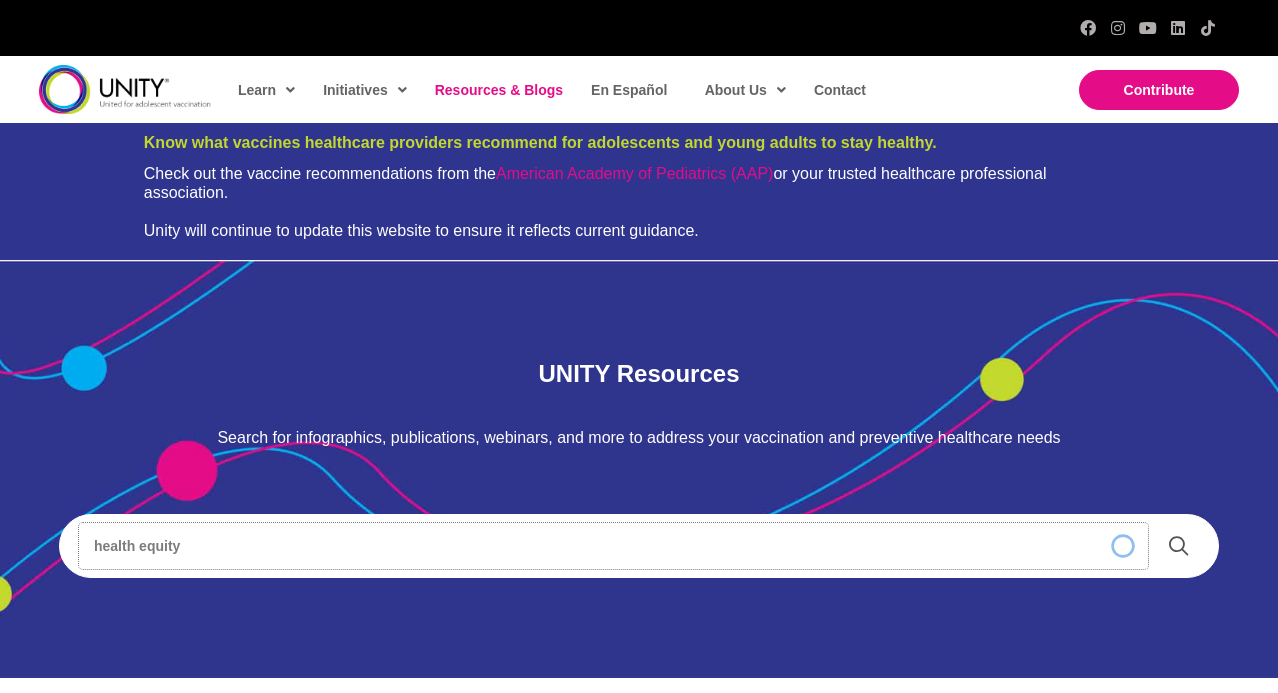 click on "health equity" at bounding box center (613, 546) 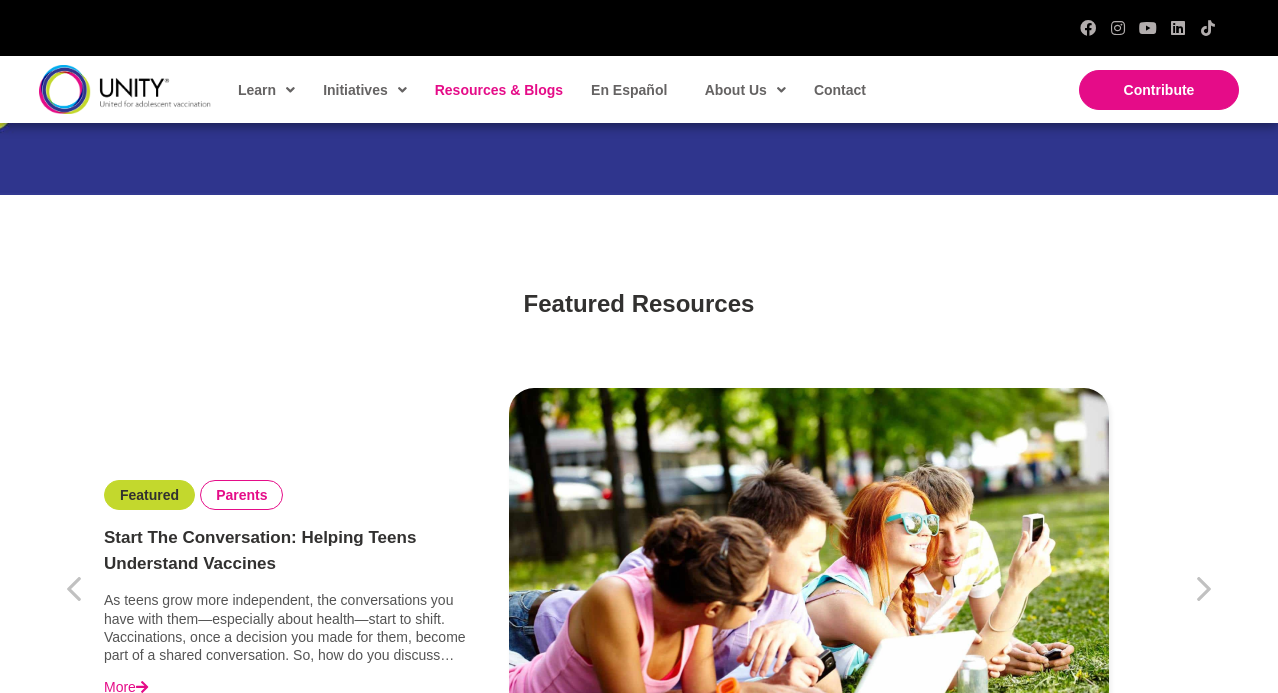 scroll, scrollTop: 61, scrollLeft: 0, axis: vertical 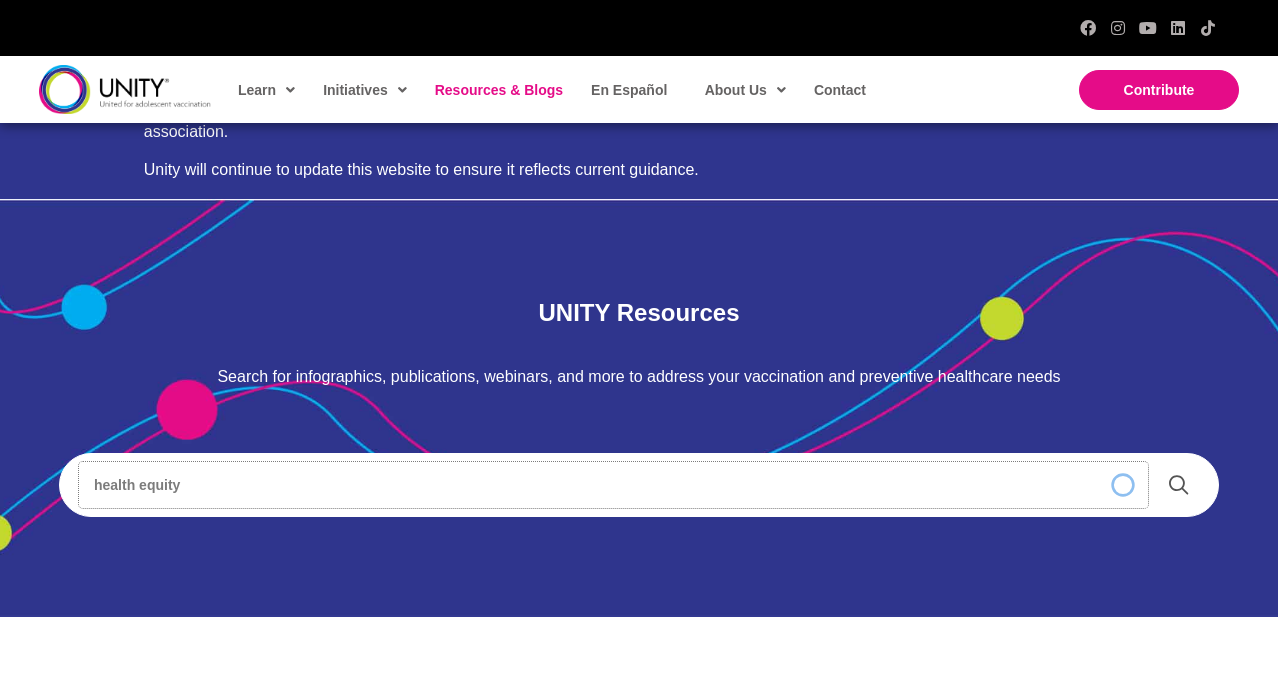 click on "health equity" at bounding box center [613, 485] 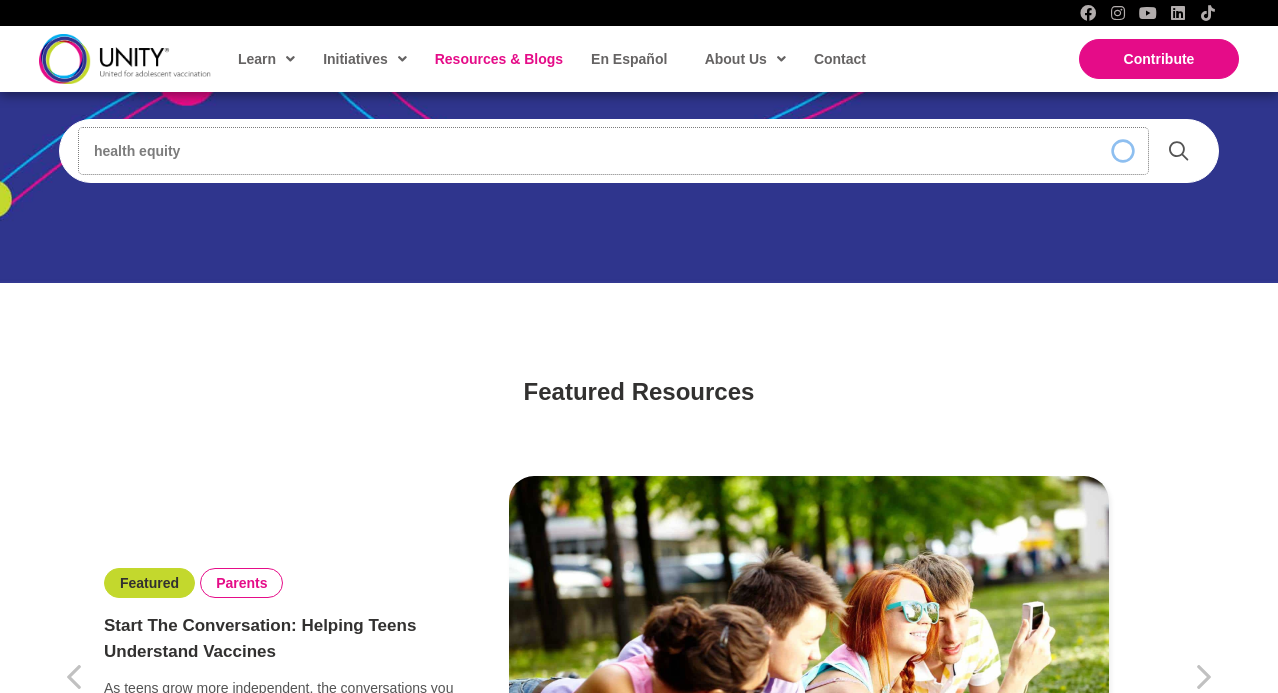 scroll, scrollTop: 393, scrollLeft: 0, axis: vertical 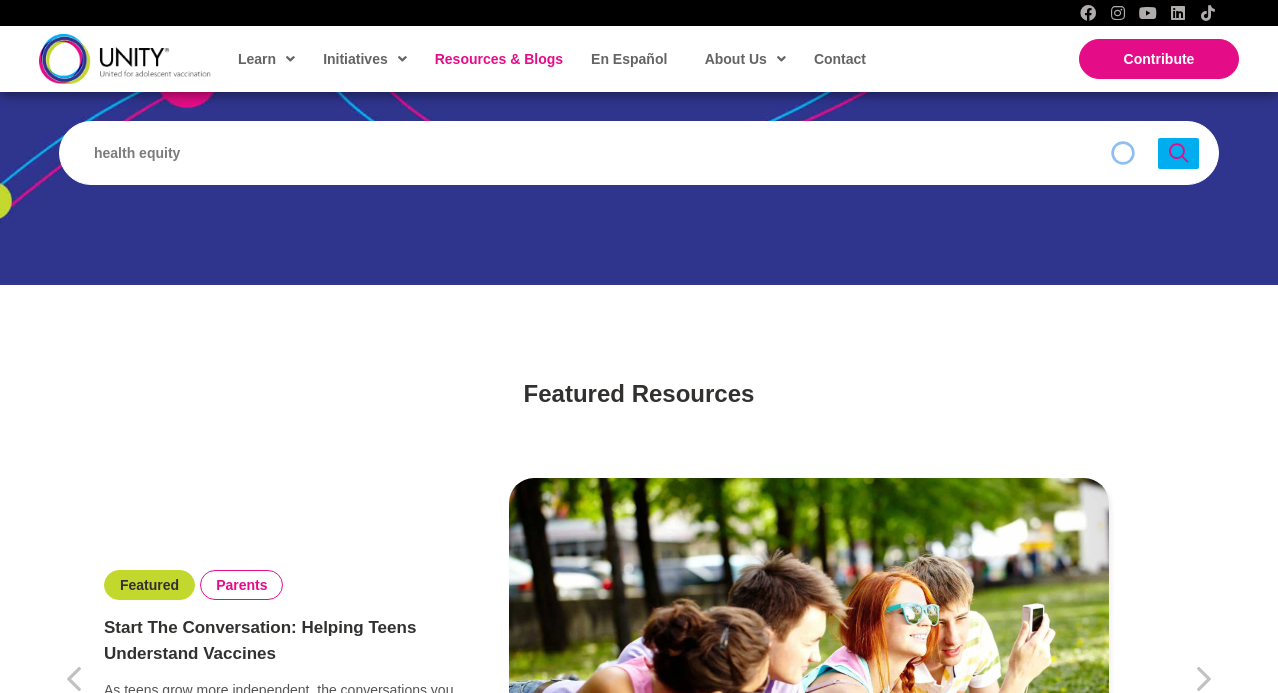 click at bounding box center [1178, 152] 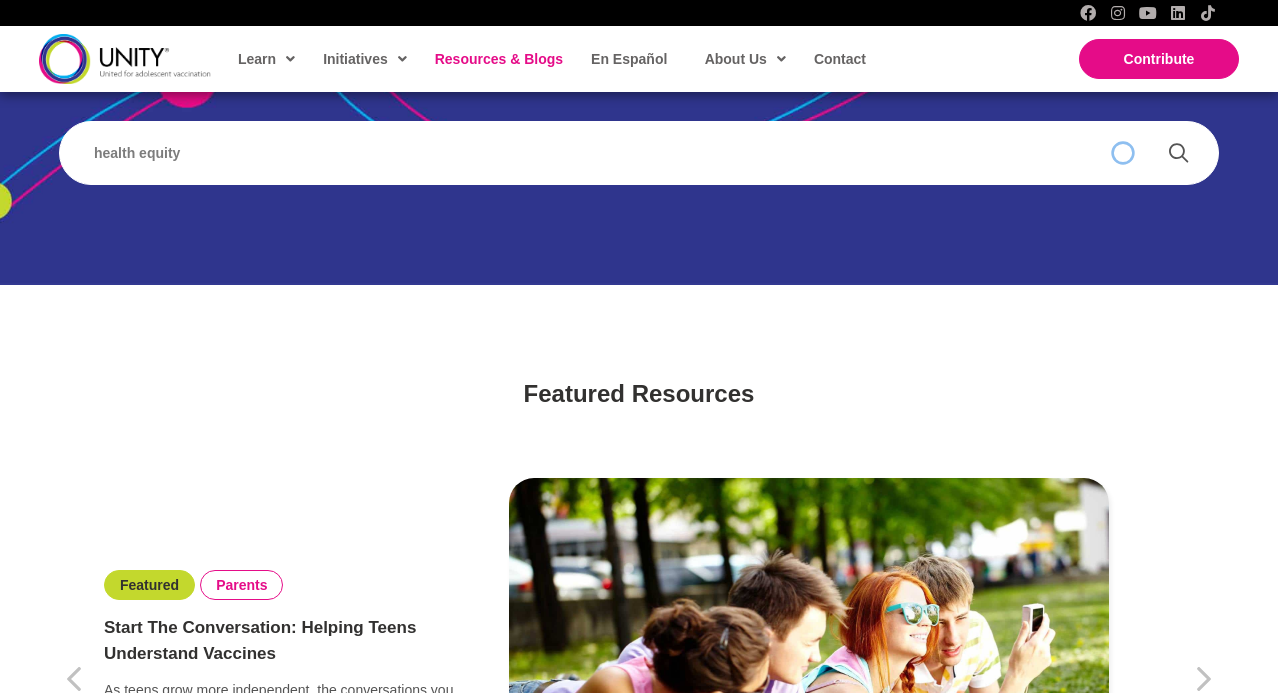click at bounding box center [1123, 153] 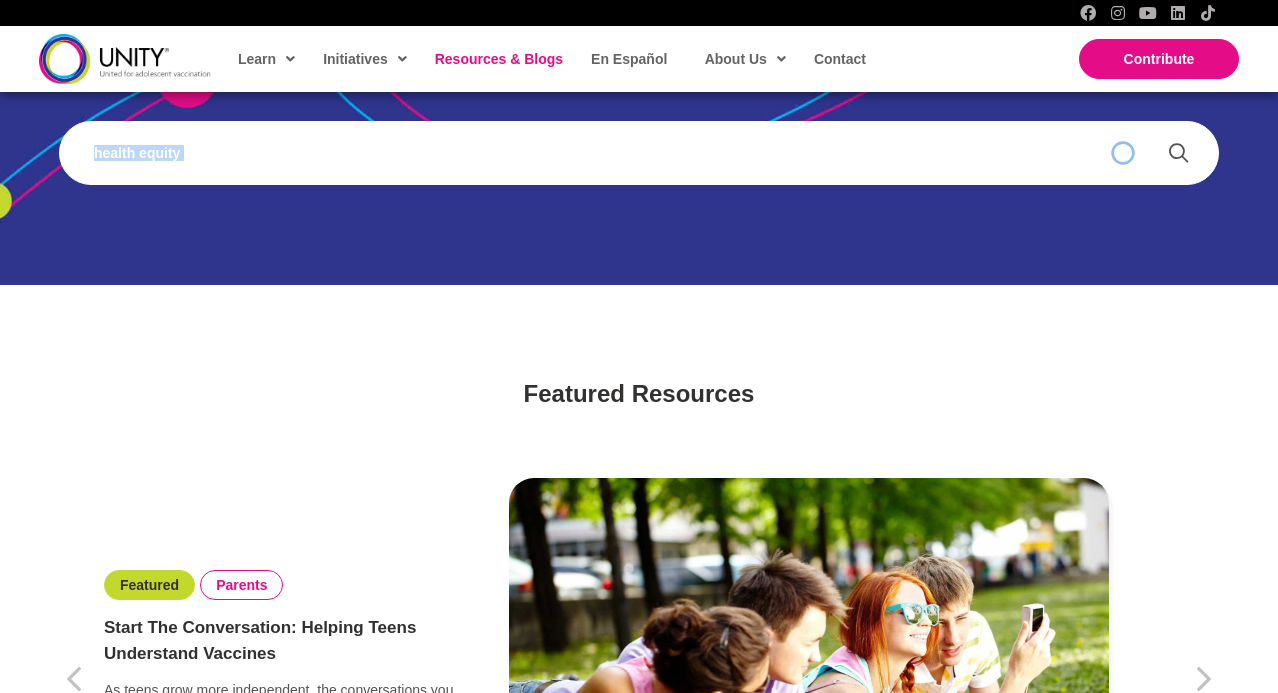 drag, startPoint x: 1125, startPoint y: 151, endPoint x: 1065, endPoint y: 151, distance: 60 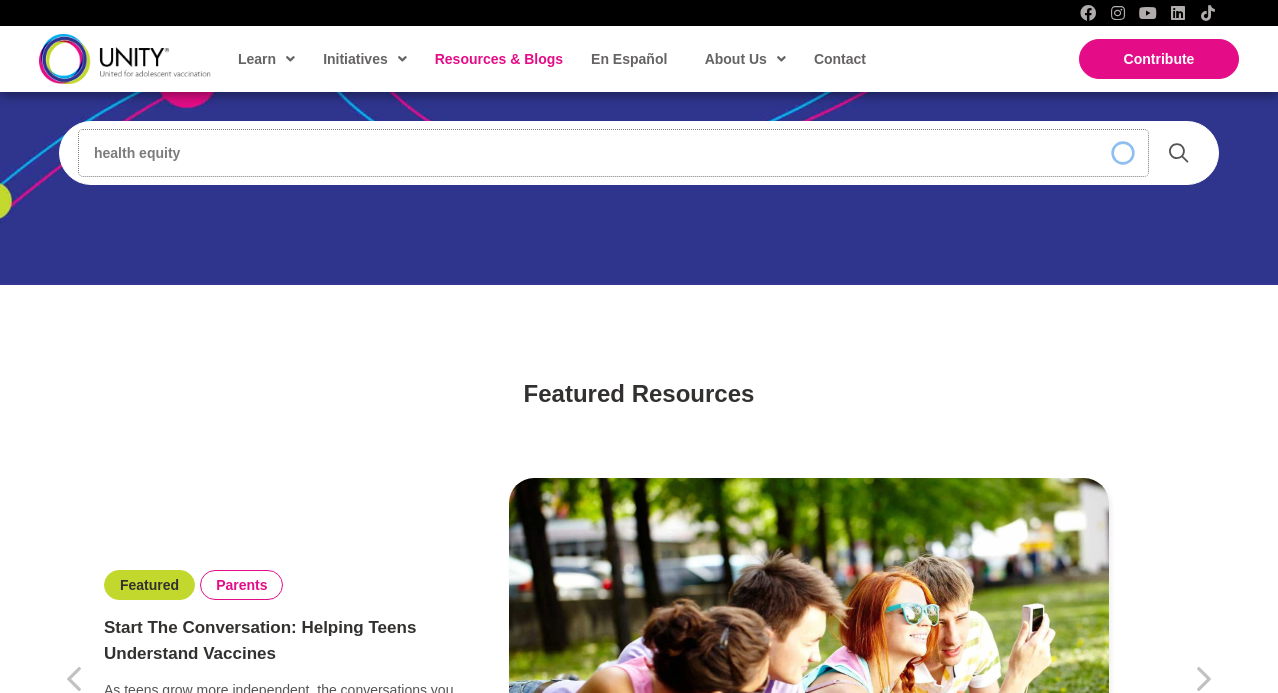 click on "health equity" at bounding box center (613, 153) 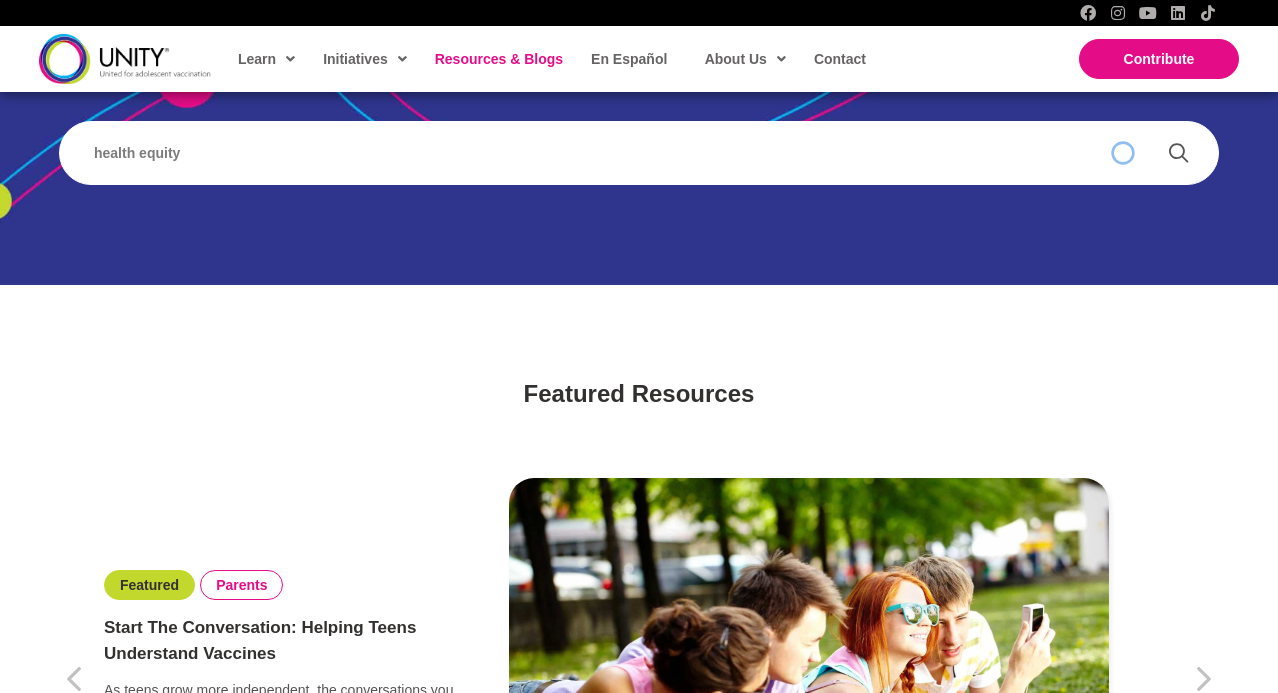 click at bounding box center (1123, 153) 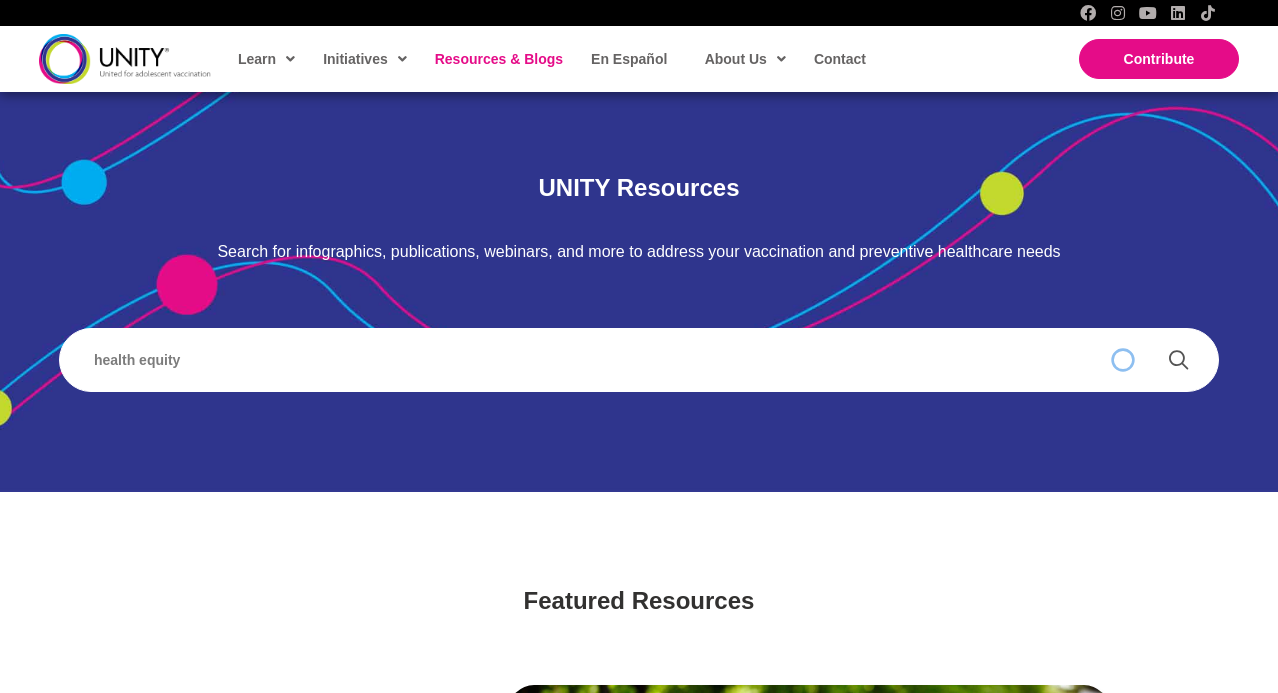 scroll, scrollTop: 0, scrollLeft: 0, axis: both 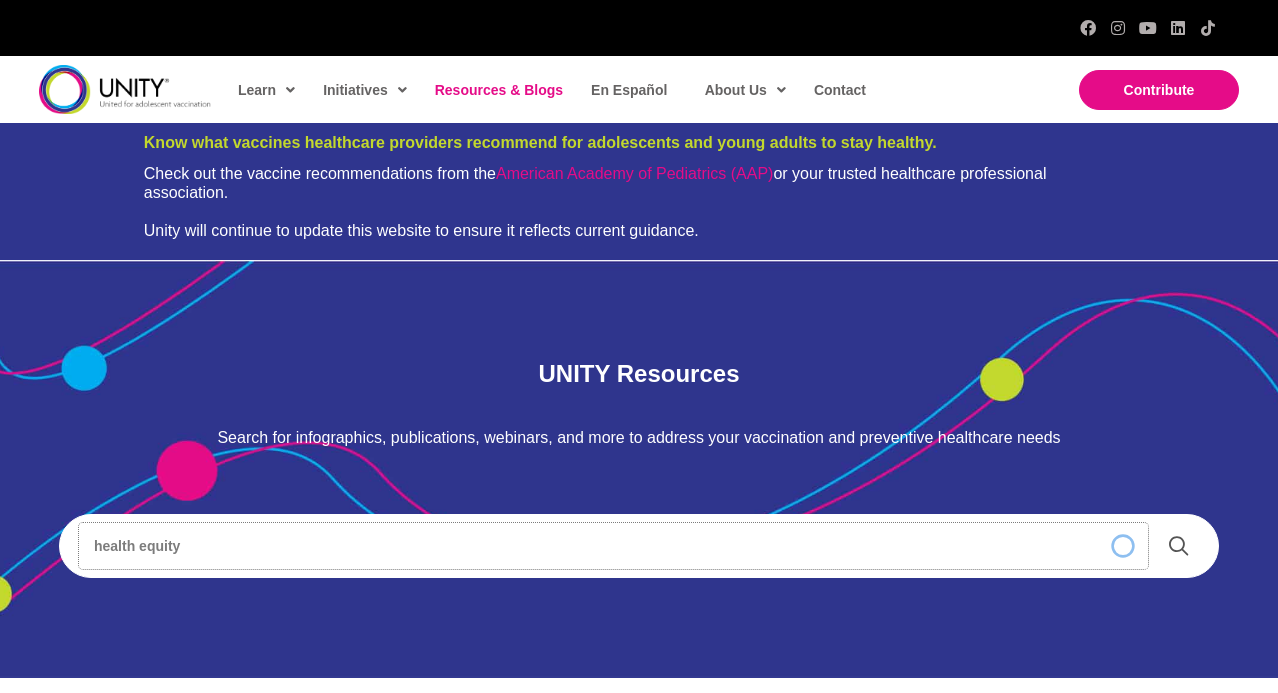 drag, startPoint x: 572, startPoint y: 549, endPoint x: 114, endPoint y: 508, distance: 459.83148 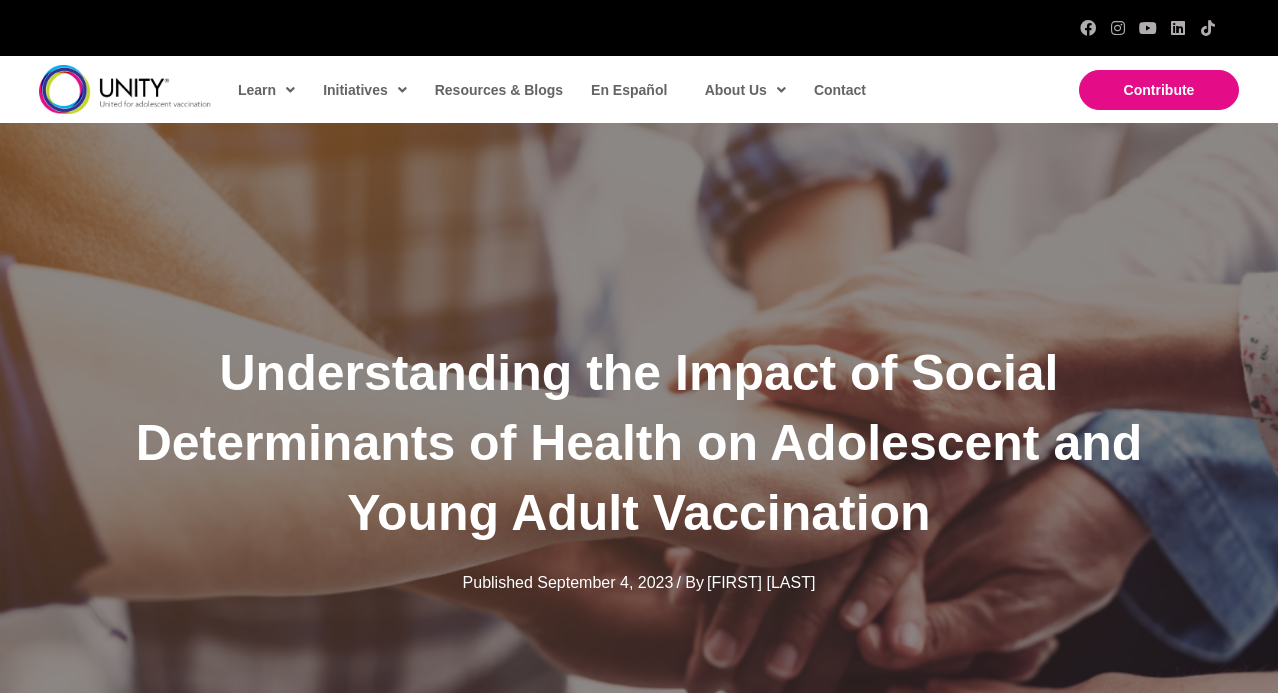 scroll, scrollTop: 0, scrollLeft: 0, axis: both 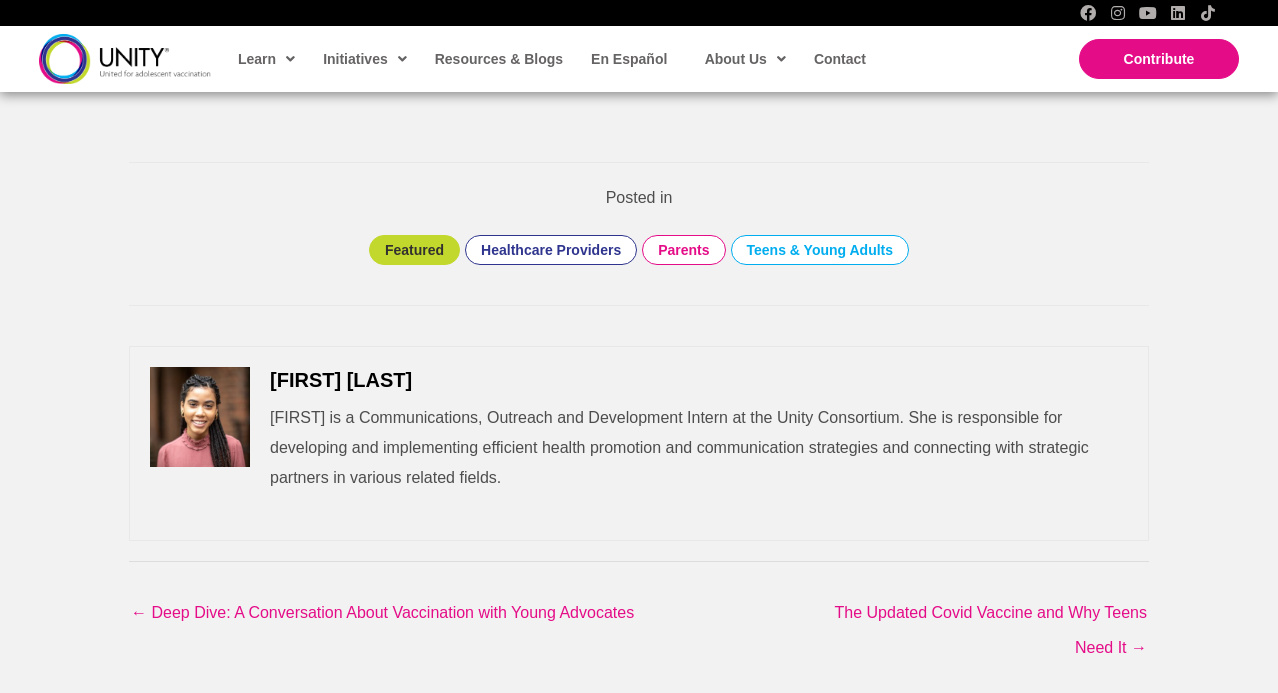 drag, startPoint x: 294, startPoint y: 387, endPoint x: 523, endPoint y: 387, distance: 229 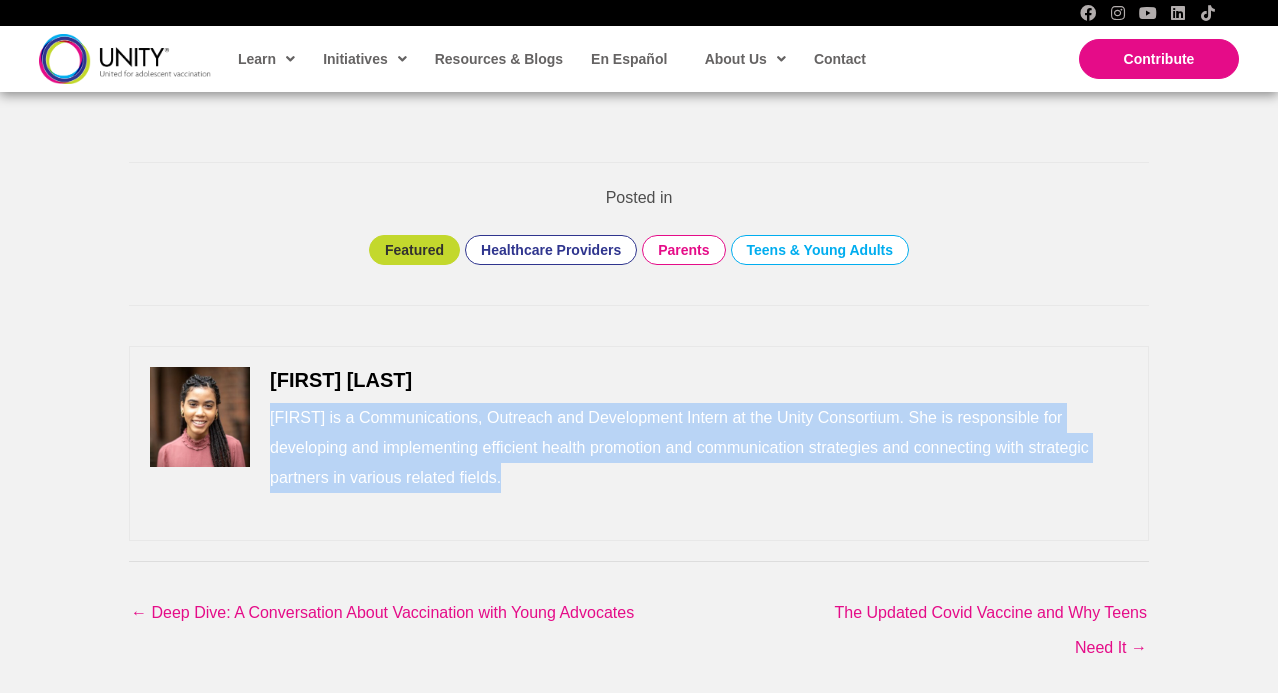 drag, startPoint x: 582, startPoint y: 492, endPoint x: 556, endPoint y: 370, distance: 124.73973 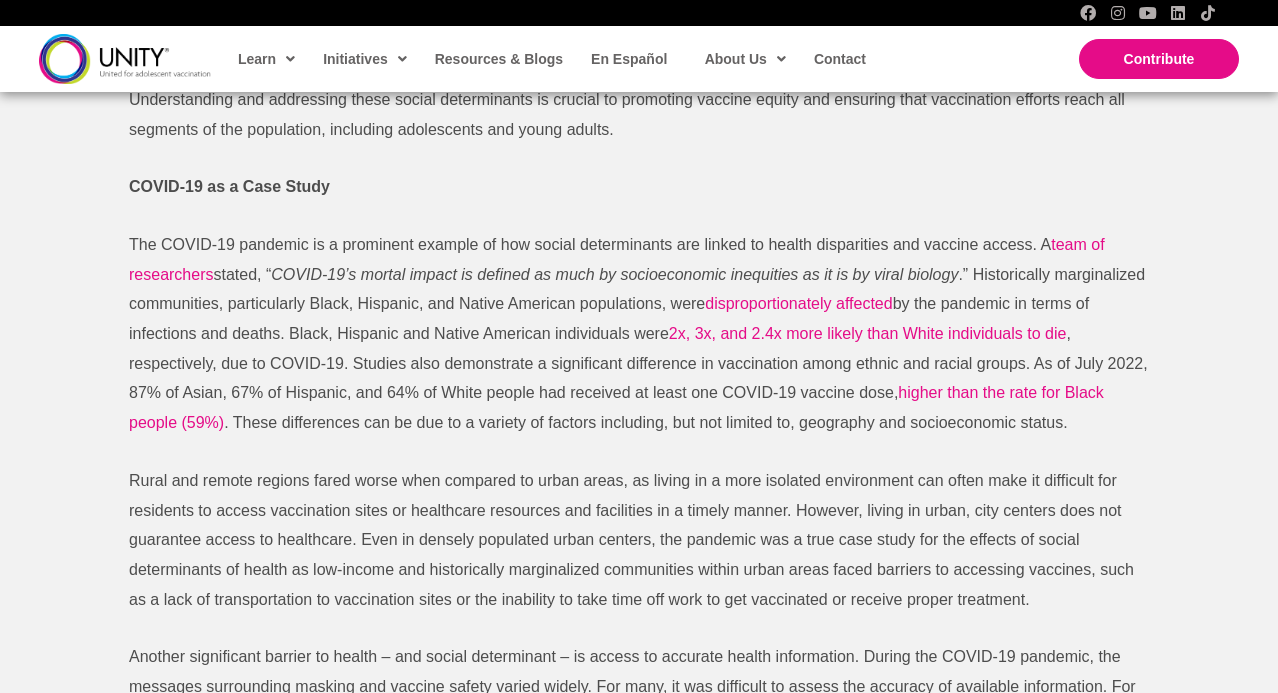 scroll, scrollTop: 960, scrollLeft: 0, axis: vertical 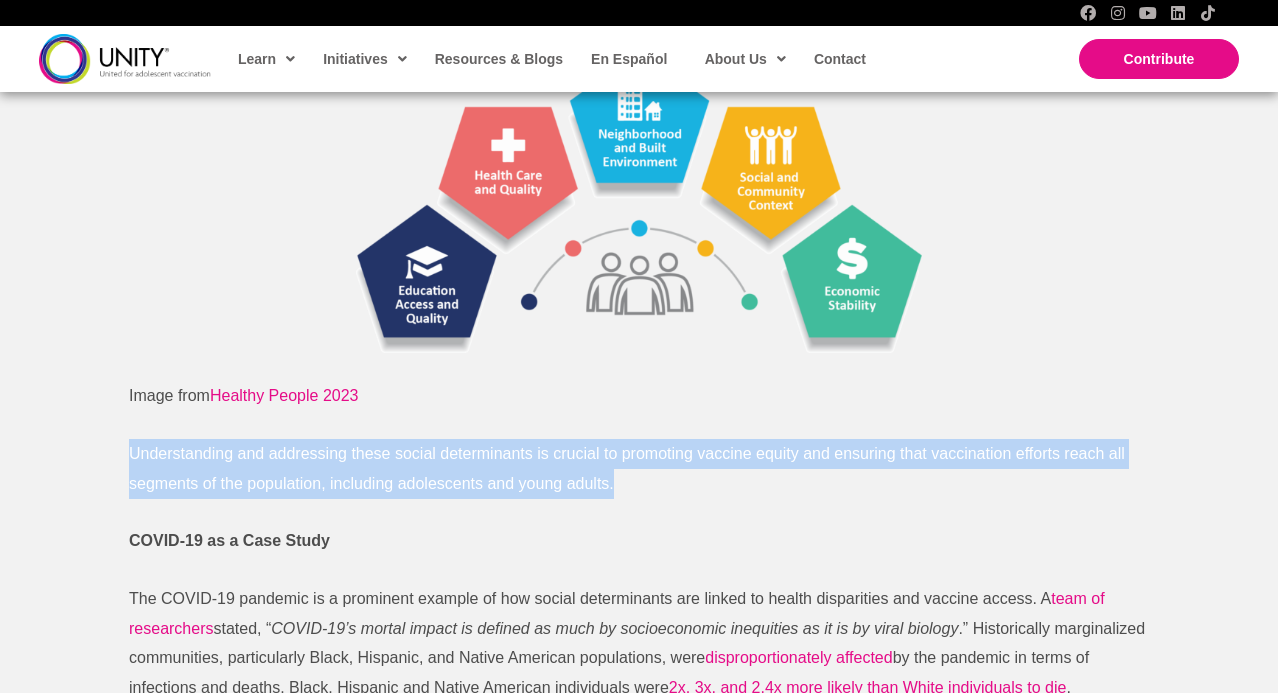 drag, startPoint x: 686, startPoint y: 471, endPoint x: 686, endPoint y: 426, distance: 45 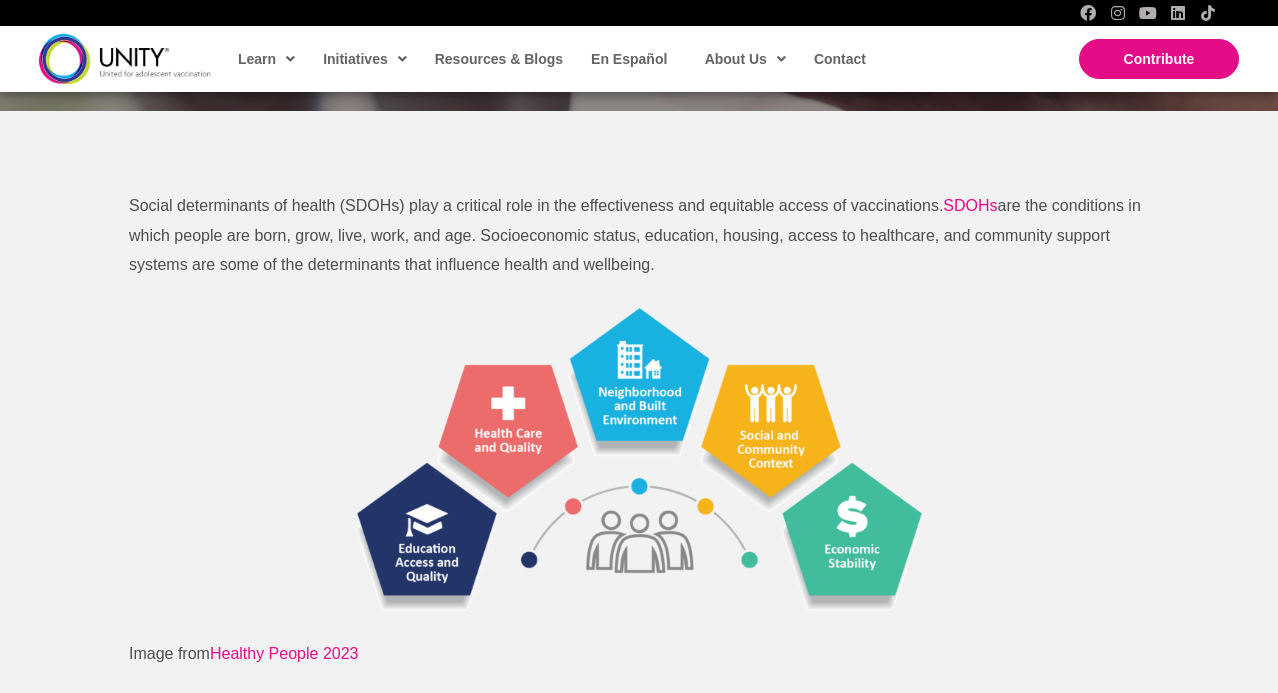 scroll, scrollTop: 618, scrollLeft: 0, axis: vertical 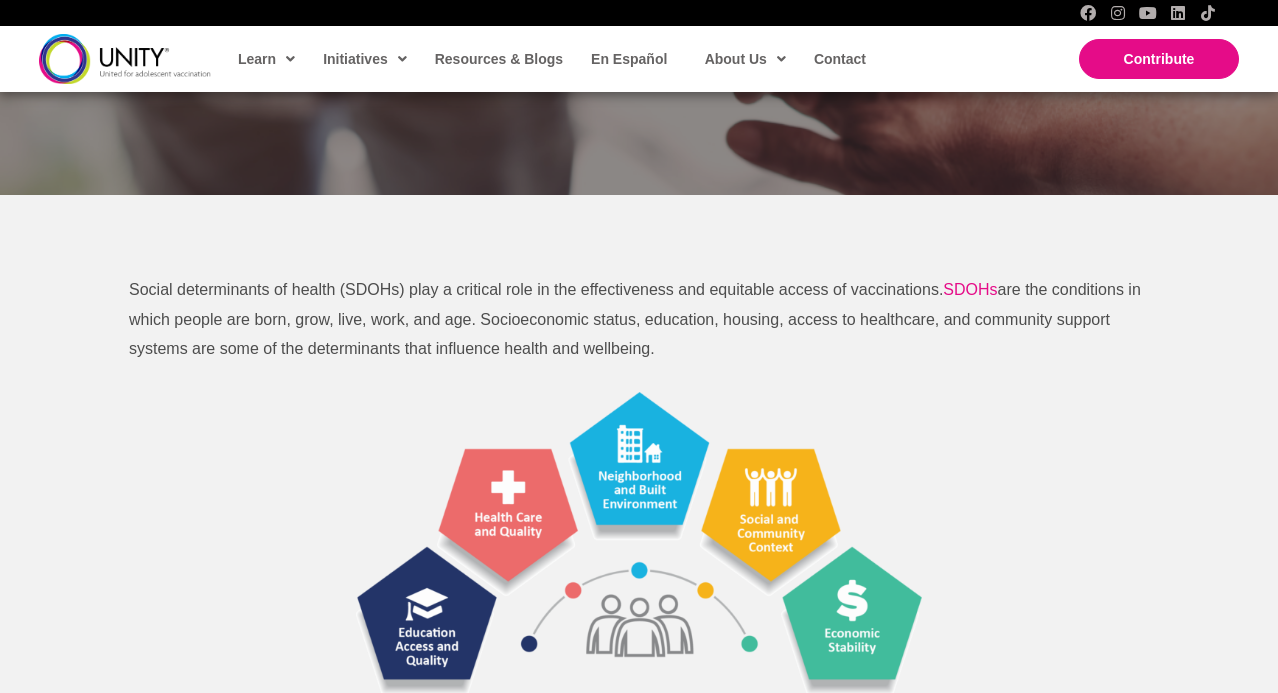 drag, startPoint x: 730, startPoint y: 352, endPoint x: 729, endPoint y: 269, distance: 83.00603 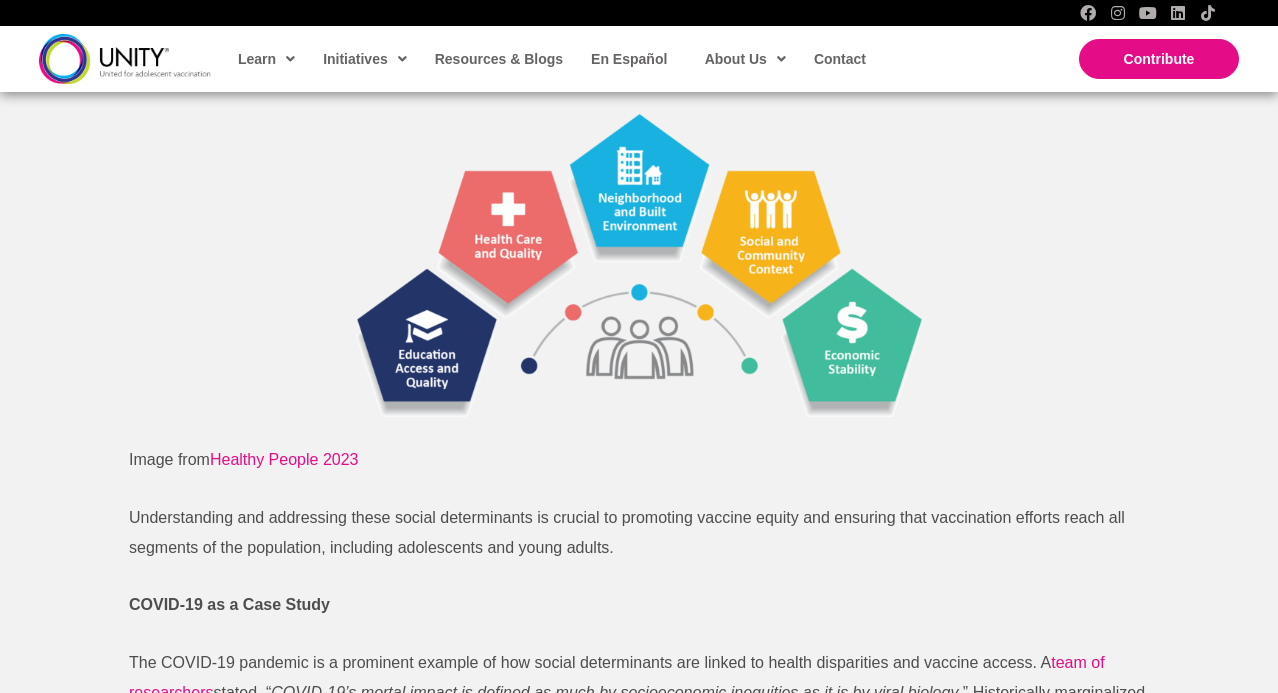 scroll, scrollTop: 1246, scrollLeft: 0, axis: vertical 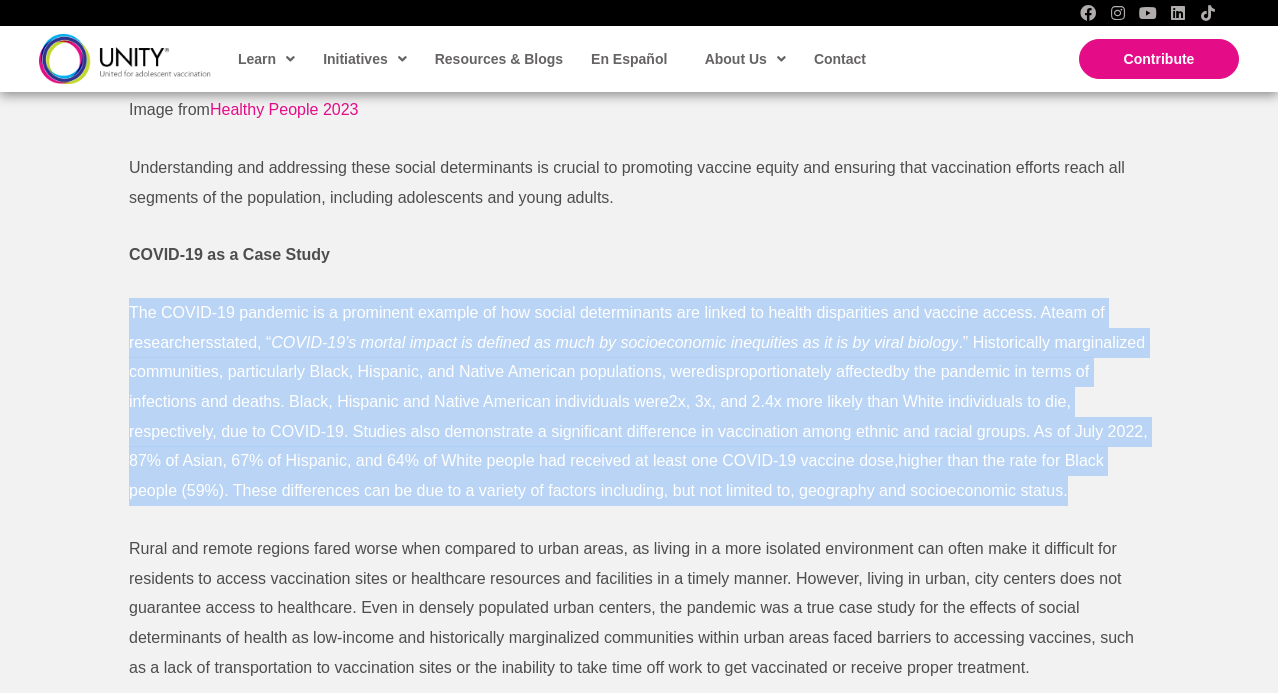drag, startPoint x: 1118, startPoint y: 485, endPoint x: 1051, endPoint y: 280, distance: 215.67105 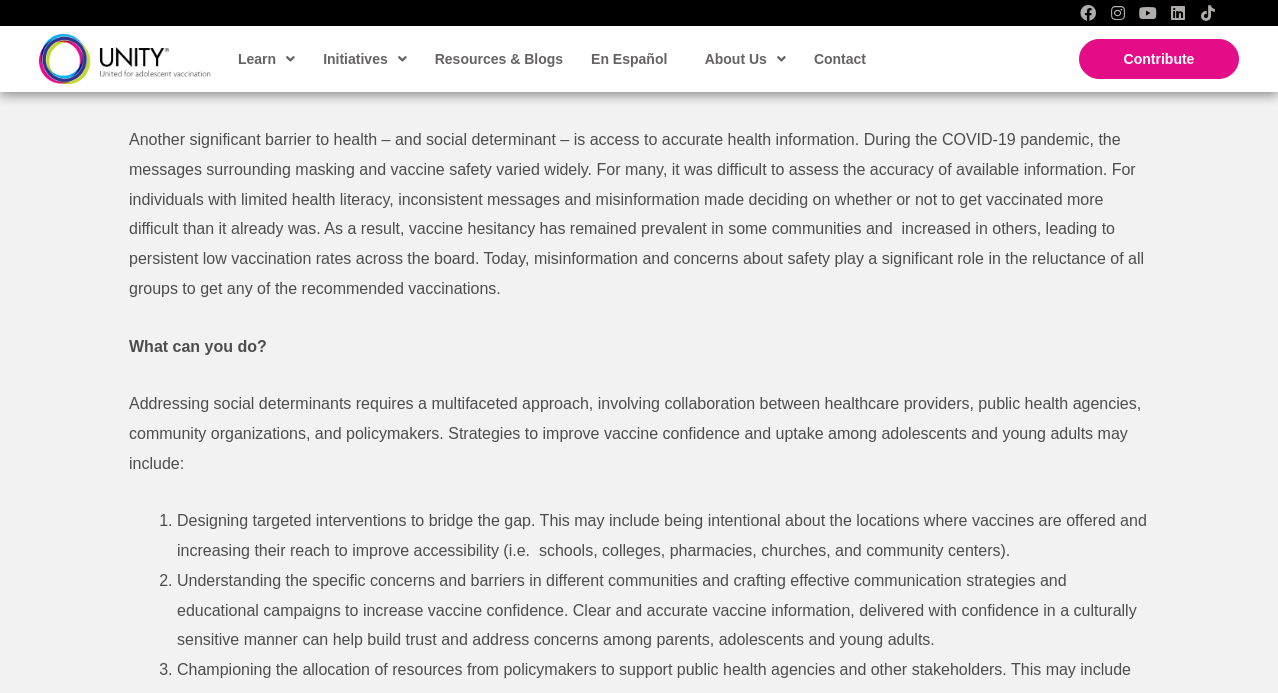 scroll, scrollTop: 1582, scrollLeft: 0, axis: vertical 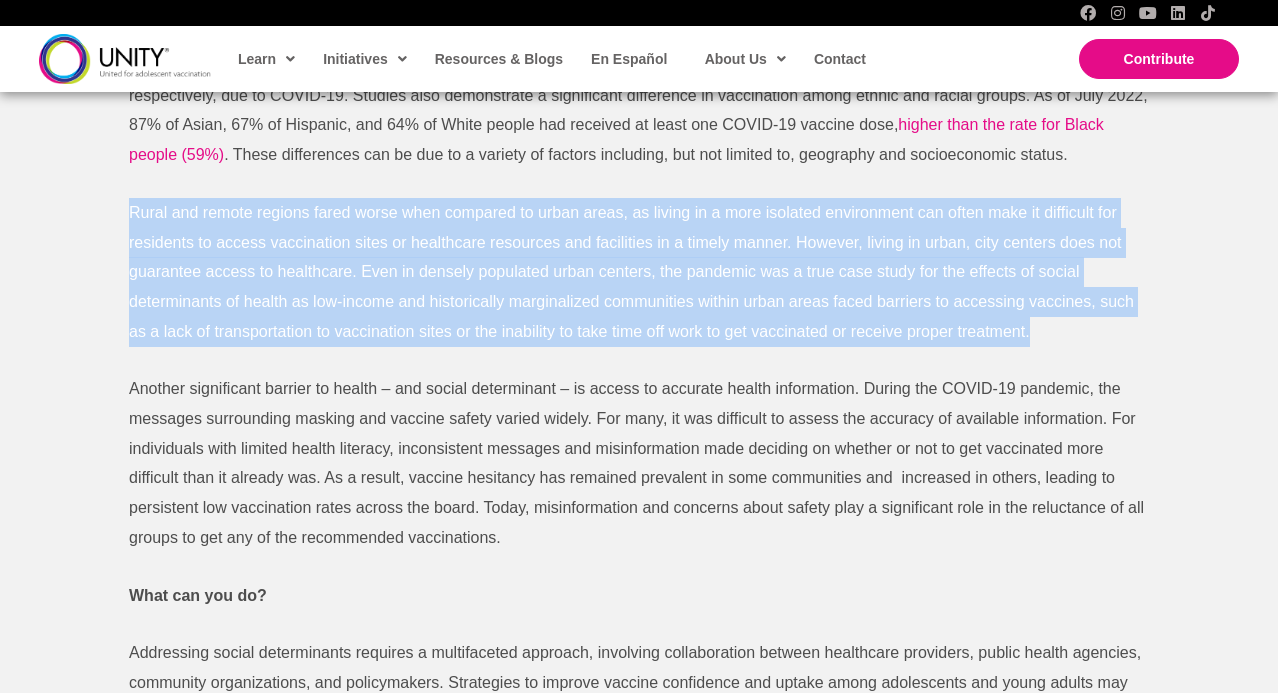 drag, startPoint x: 1075, startPoint y: 320, endPoint x: 1056, endPoint y: 175, distance: 146.23953 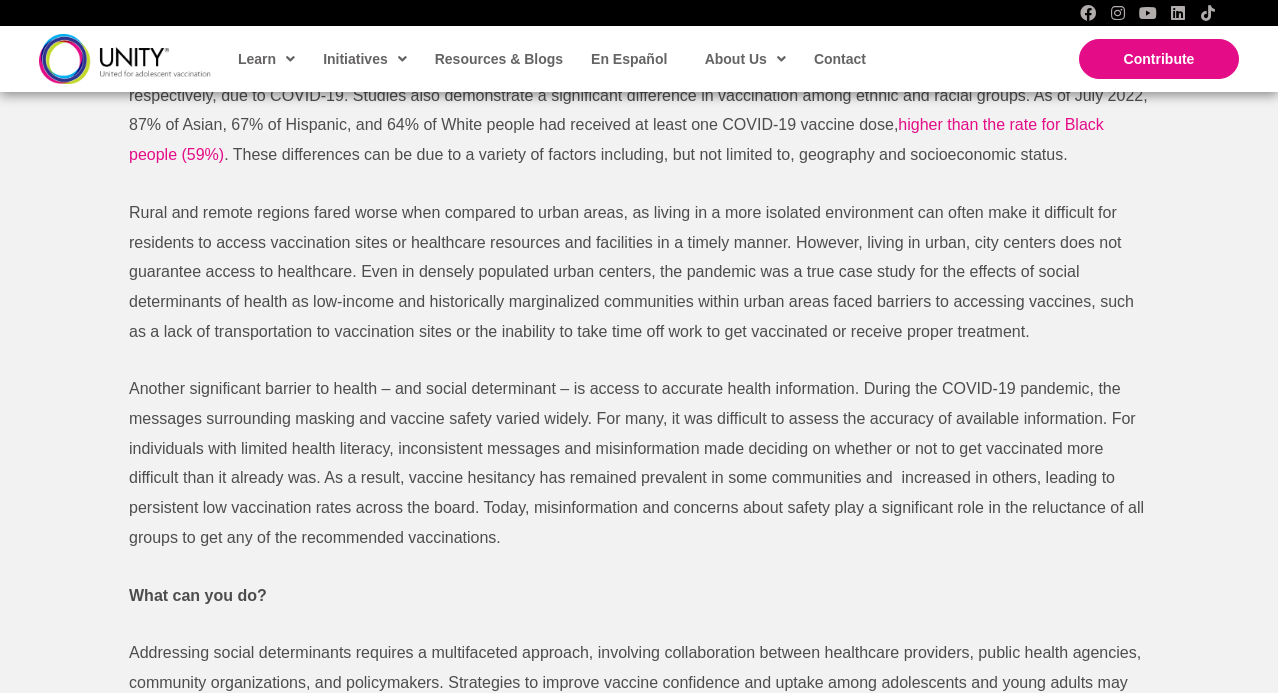 click on "Social determinants of health (SDOHs) play a critical role in the effectiveness and equitable access of vaccinations.  SDOHs  are the conditions in which people are born, grow, live, work, and age. Socioeconomic status, education, housing, access to healthcare, and community support systems are some of the determinants that influence health and wellbeing.
Image from  Healthy People 2023
Understanding and addressing these social determinants is crucial to promoting vaccine equity and ensuring that vaccination efforts reach all segments of the population, including adolescents and young adults.
COVID-19 as a Case Study
The COVID-19 pandemic is a prominent example of how social determinants are linked to health disparities and vaccine access. A  team of researchers  stated, “ disproportionately affected
What can you do?" at bounding box center [639, 311] 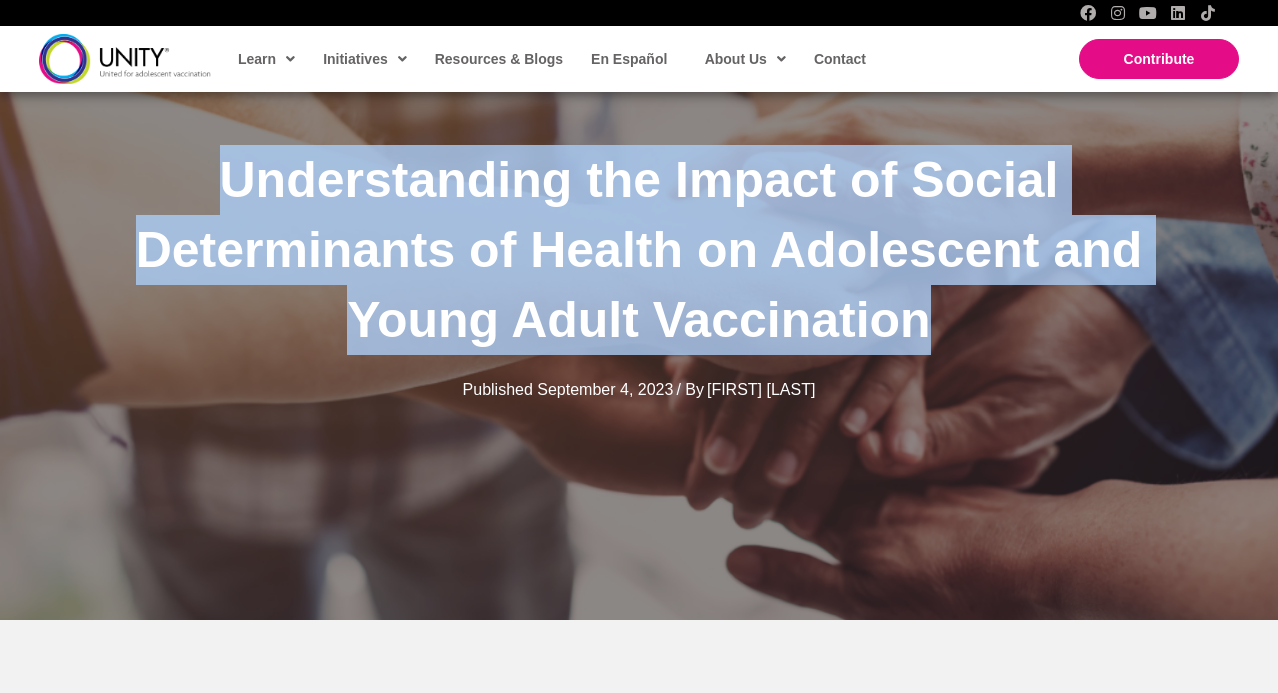 drag, startPoint x: 1038, startPoint y: 328, endPoint x: 163, endPoint y: 191, distance: 885.6602 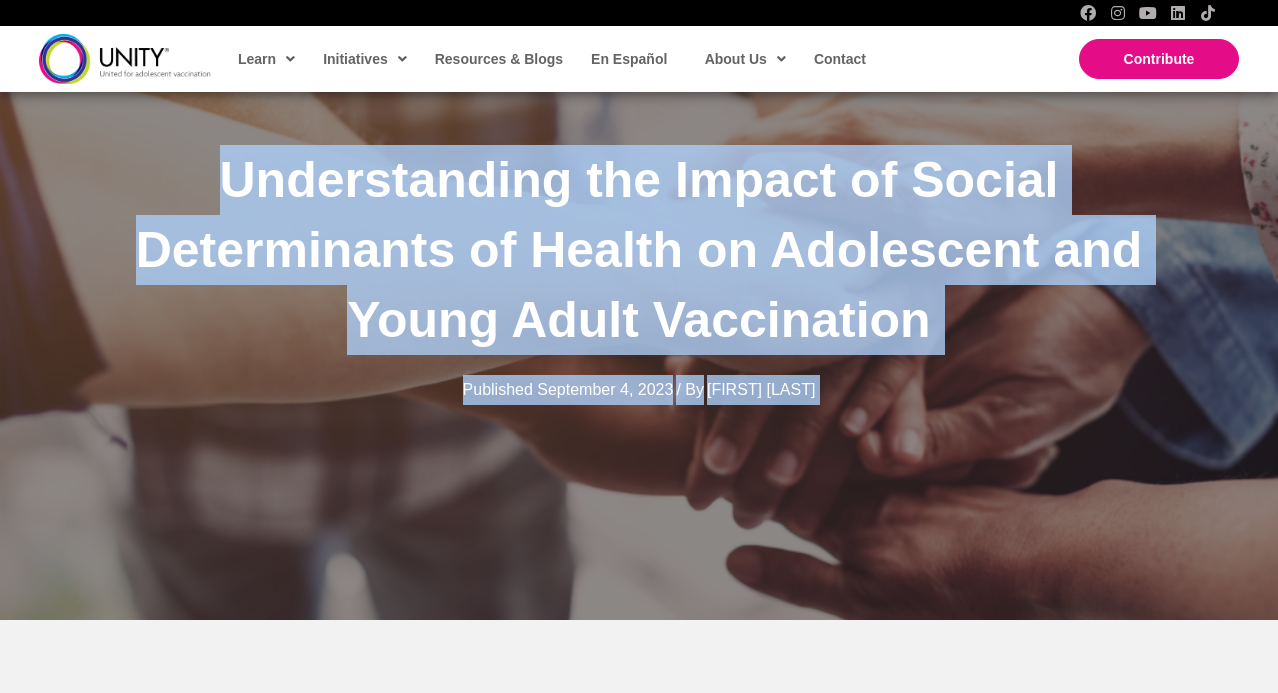 drag, startPoint x: 163, startPoint y: 191, endPoint x: 1010, endPoint y: 465, distance: 890.21625 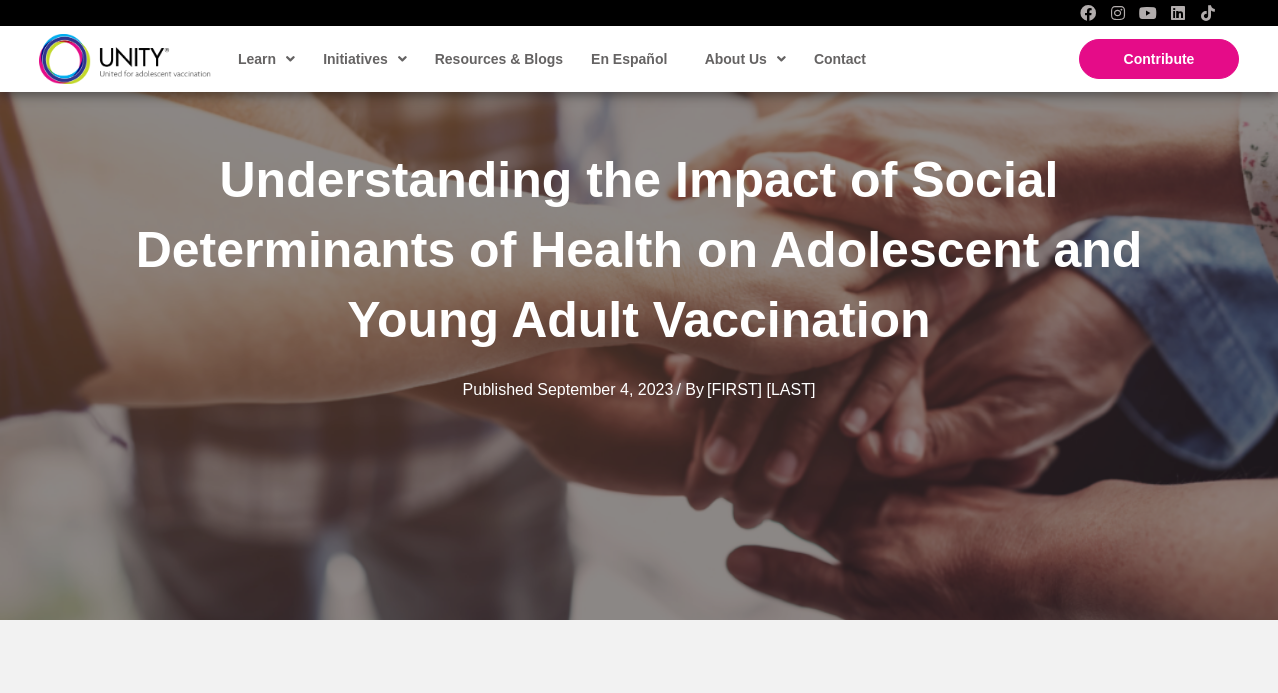 click on "Understanding the Impact of Social Determinants of Health on Adolescent and Young Adult Vaccination
Published September 4, 2023 / By [FIRST] [LAST]" at bounding box center (639, 275) 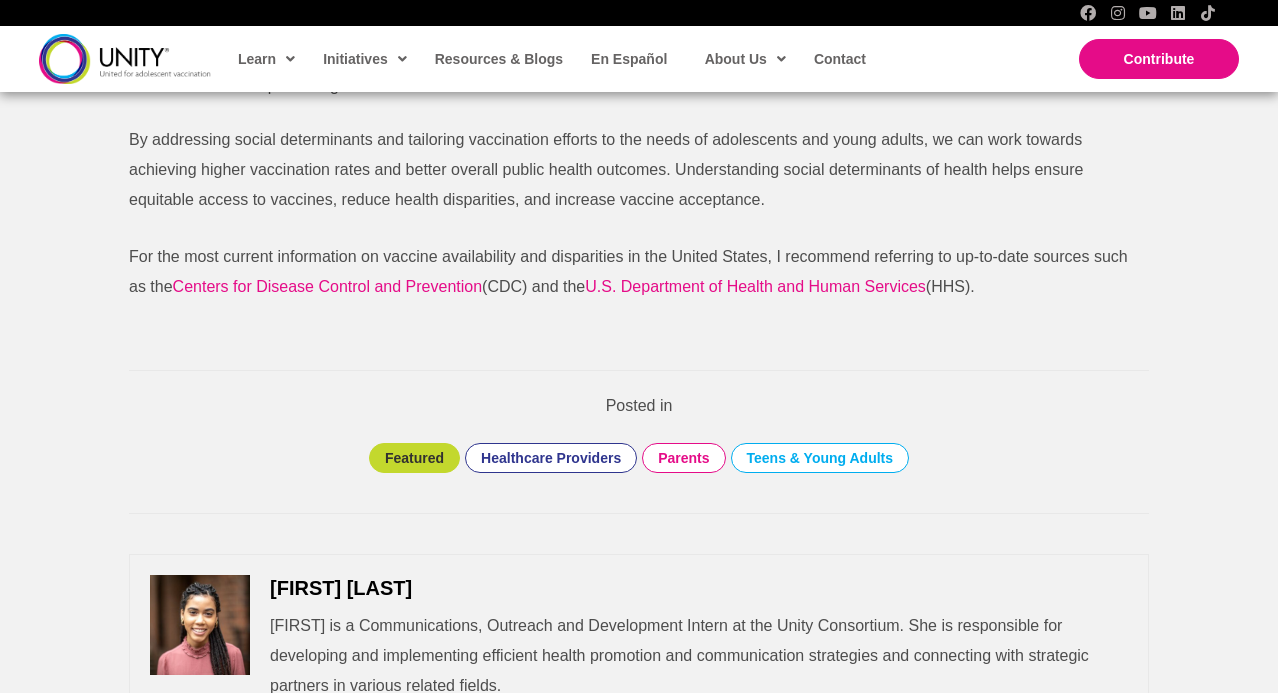 scroll, scrollTop: 2935, scrollLeft: 0, axis: vertical 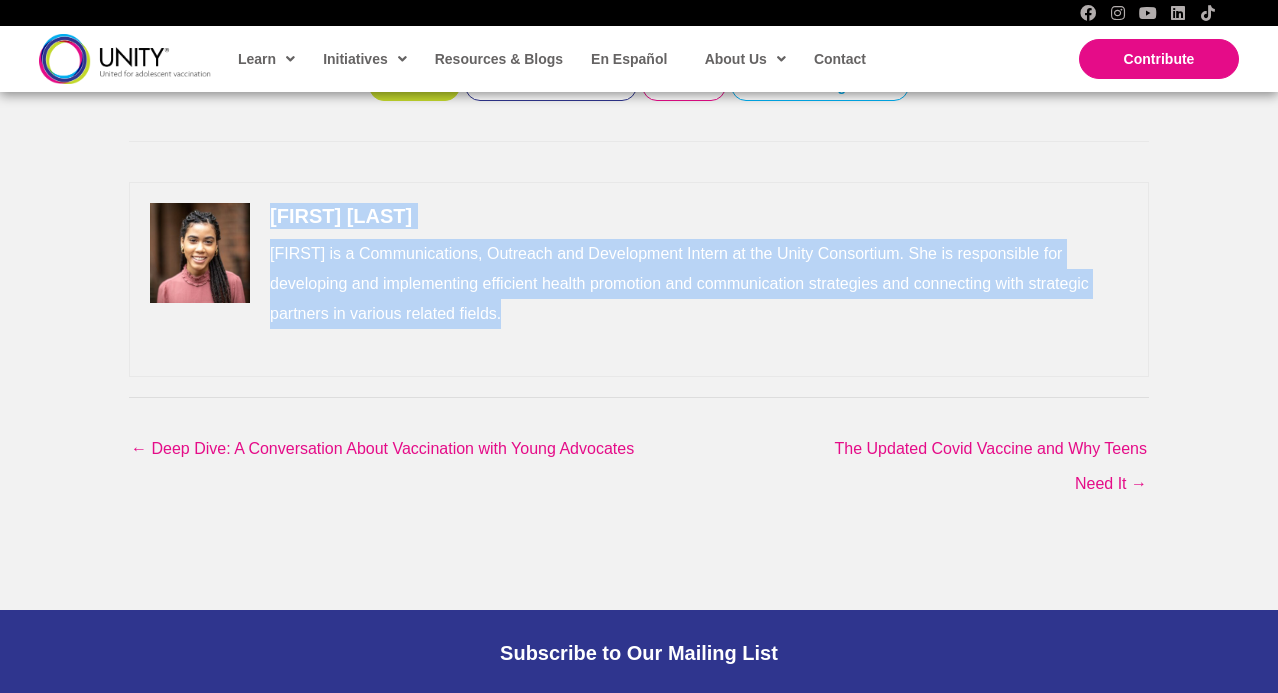 drag, startPoint x: 572, startPoint y: 310, endPoint x: 491, endPoint y: 195, distance: 140.66272 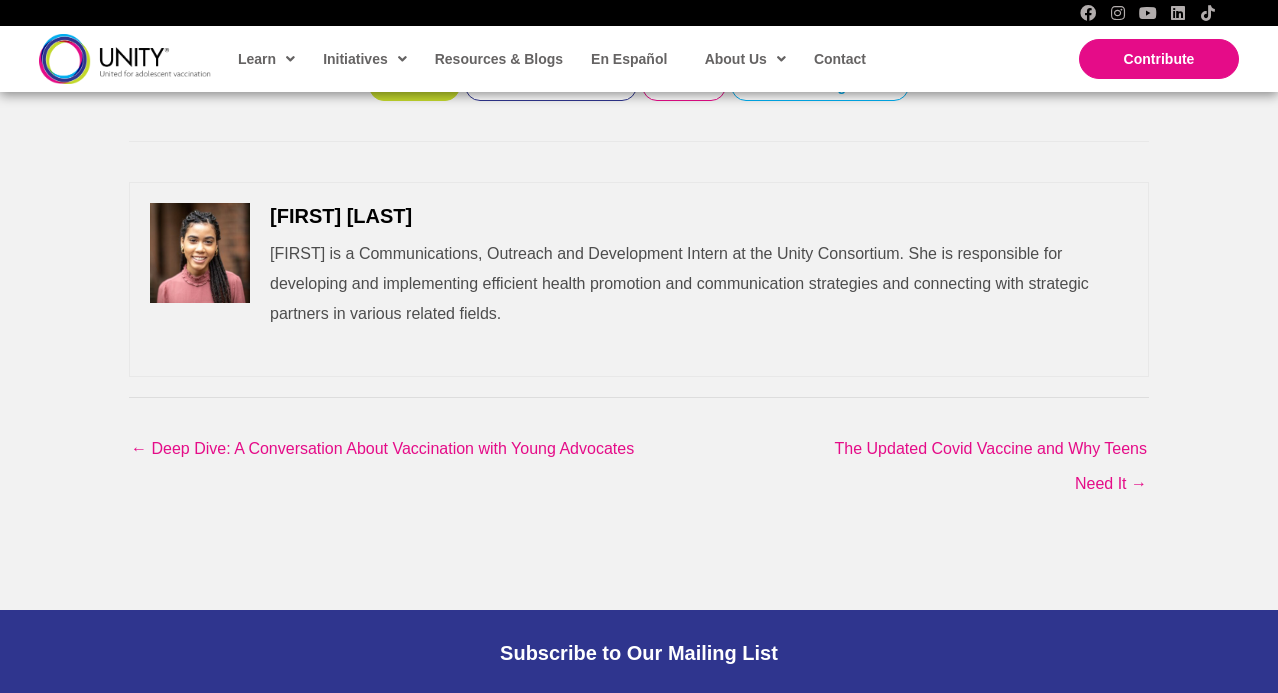 click at bounding box center (200, 253) 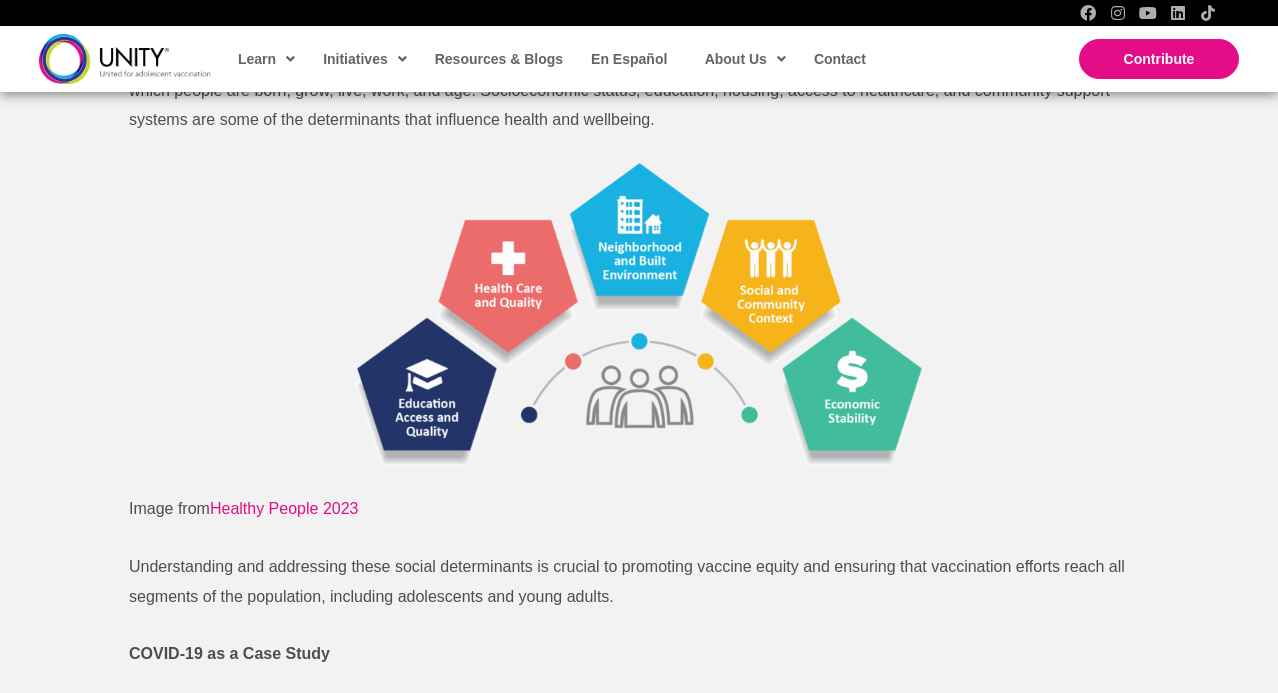 scroll, scrollTop: 827, scrollLeft: 0, axis: vertical 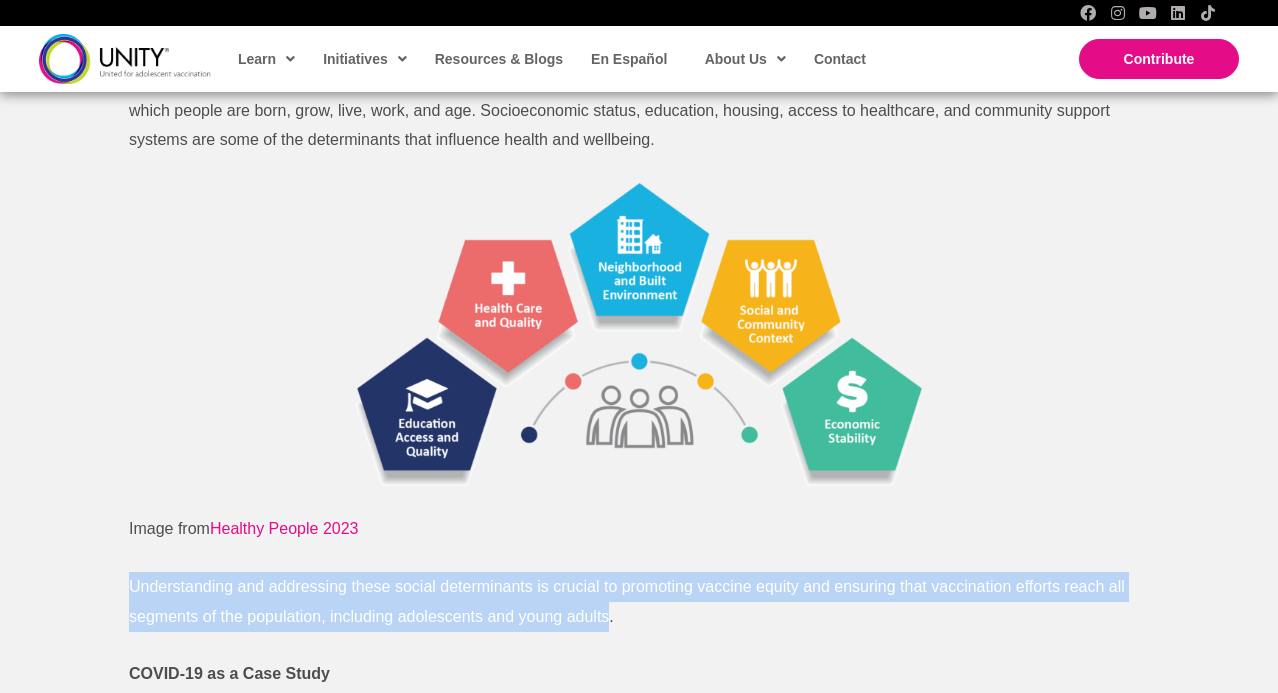 drag, startPoint x: 611, startPoint y: 606, endPoint x: 128, endPoint y: 567, distance: 484.572 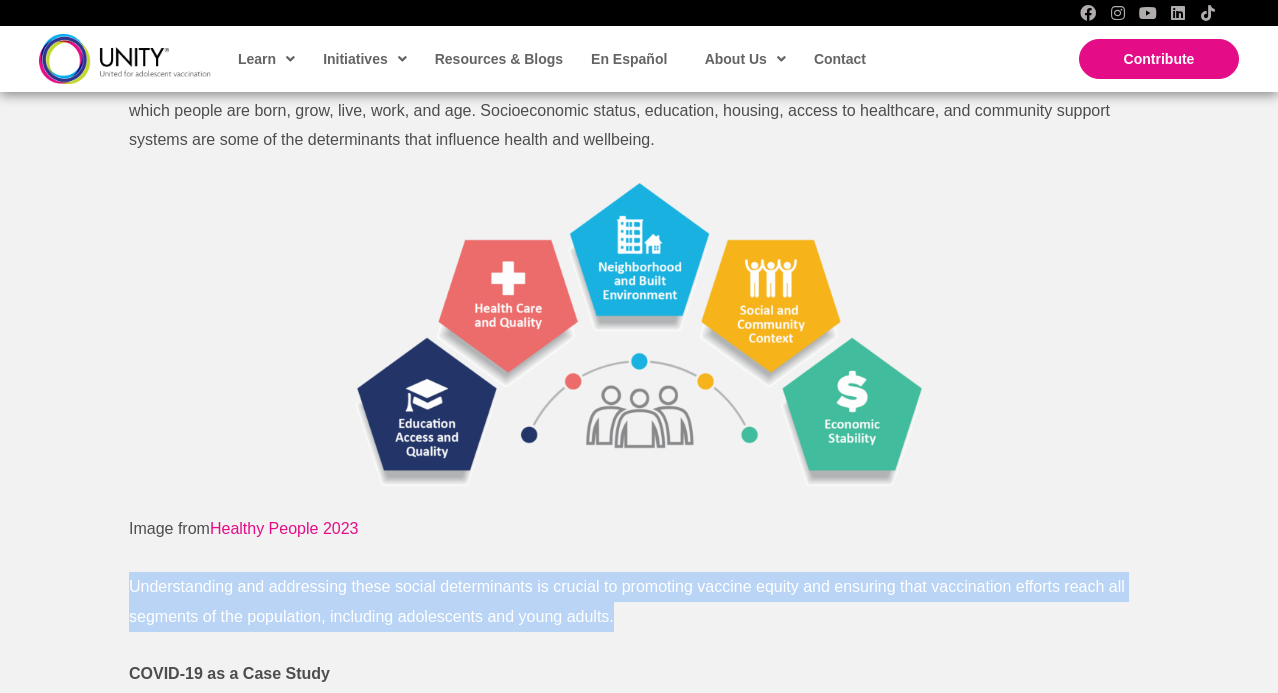 drag, startPoint x: 184, startPoint y: 567, endPoint x: 739, endPoint y: 614, distance: 556.9865 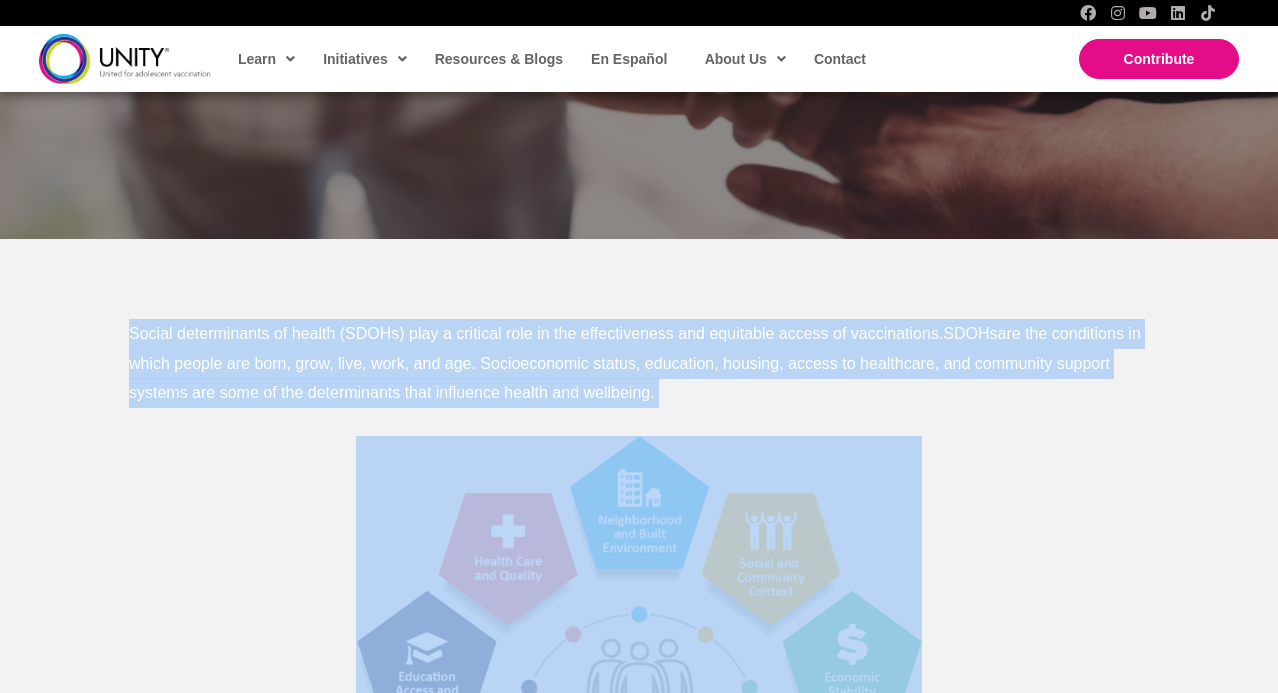 drag, startPoint x: 131, startPoint y: 319, endPoint x: 735, endPoint y: 400, distance: 609.4071 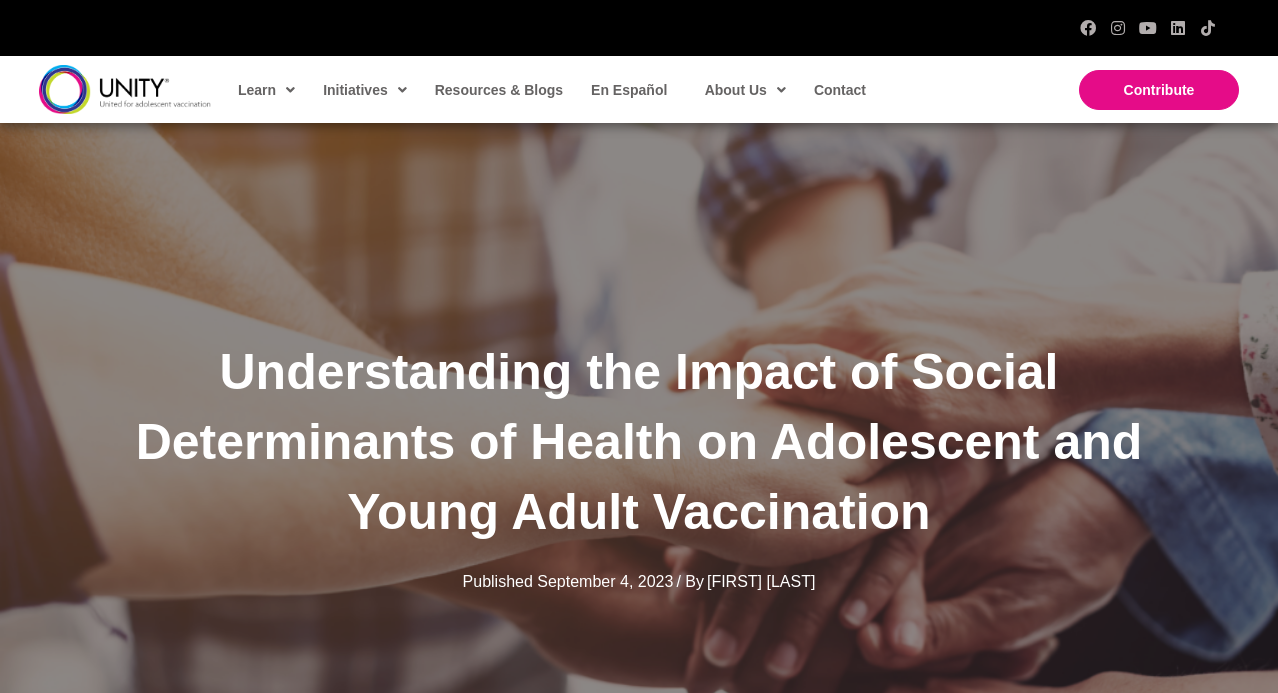 scroll, scrollTop: 36, scrollLeft: 0, axis: vertical 